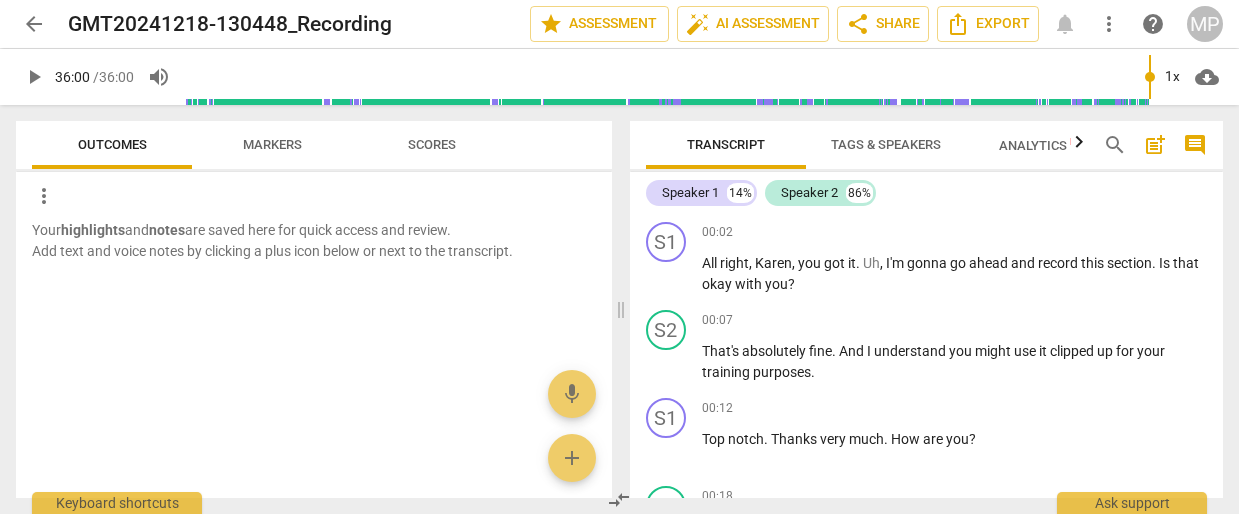 scroll, scrollTop: 0, scrollLeft: 0, axis: both 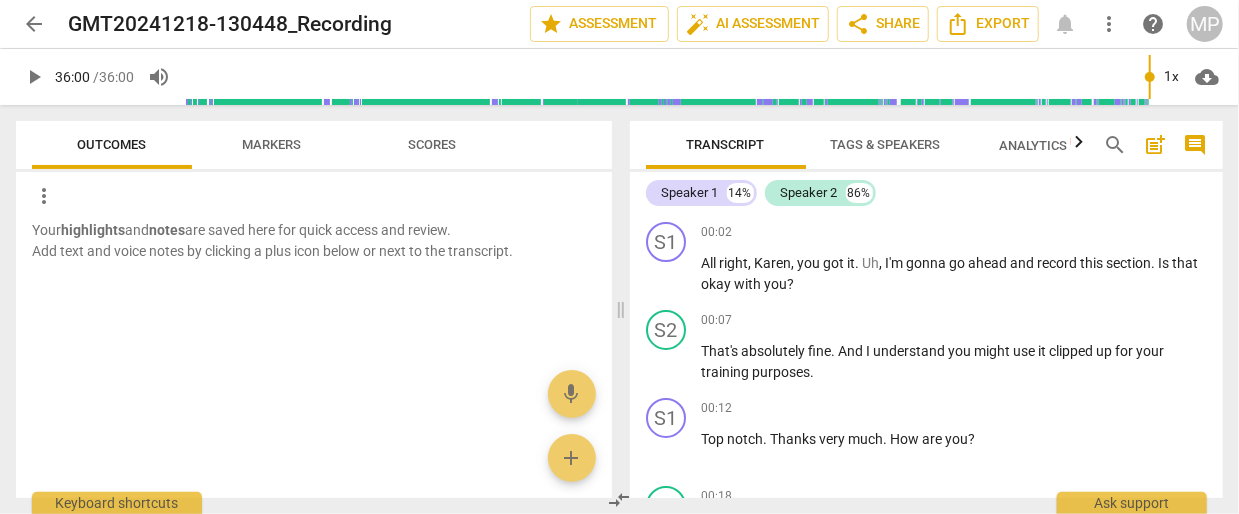 click at bounding box center (314, 328) 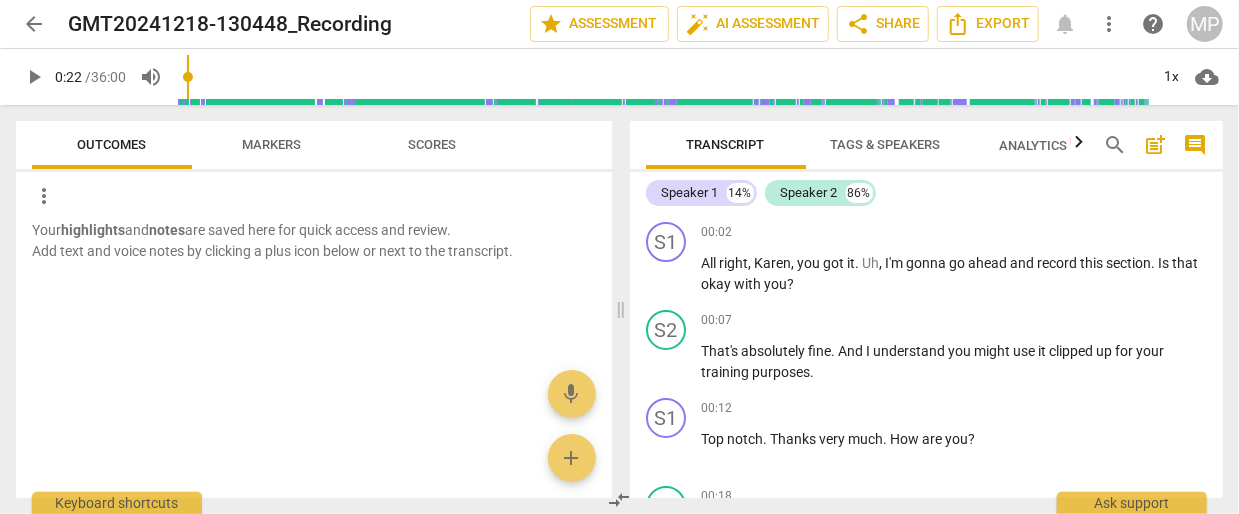 scroll, scrollTop: 324, scrollLeft: 0, axis: vertical 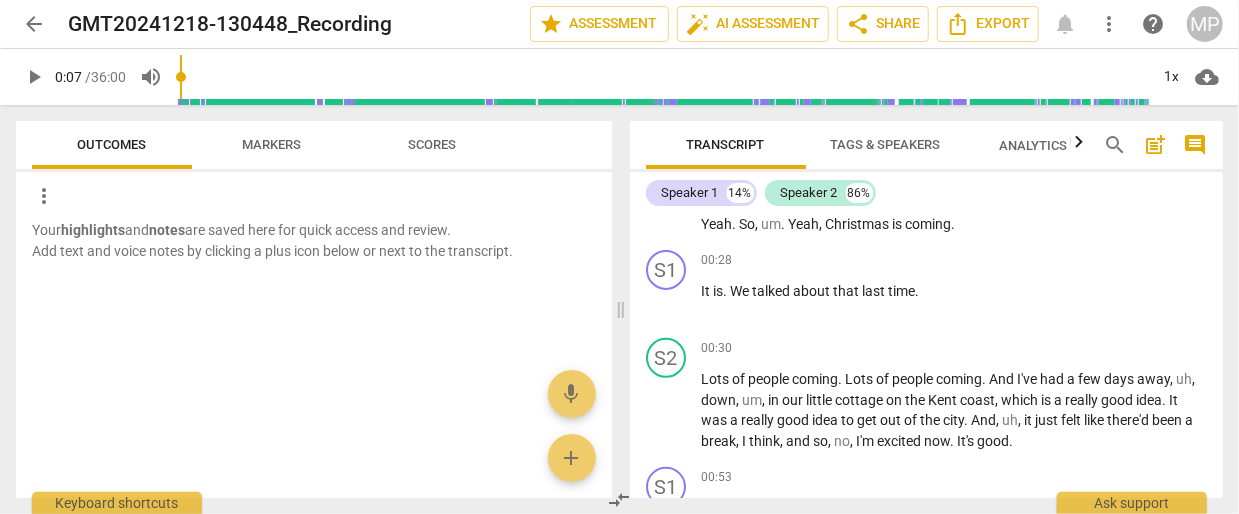 click at bounding box center (663, 77) 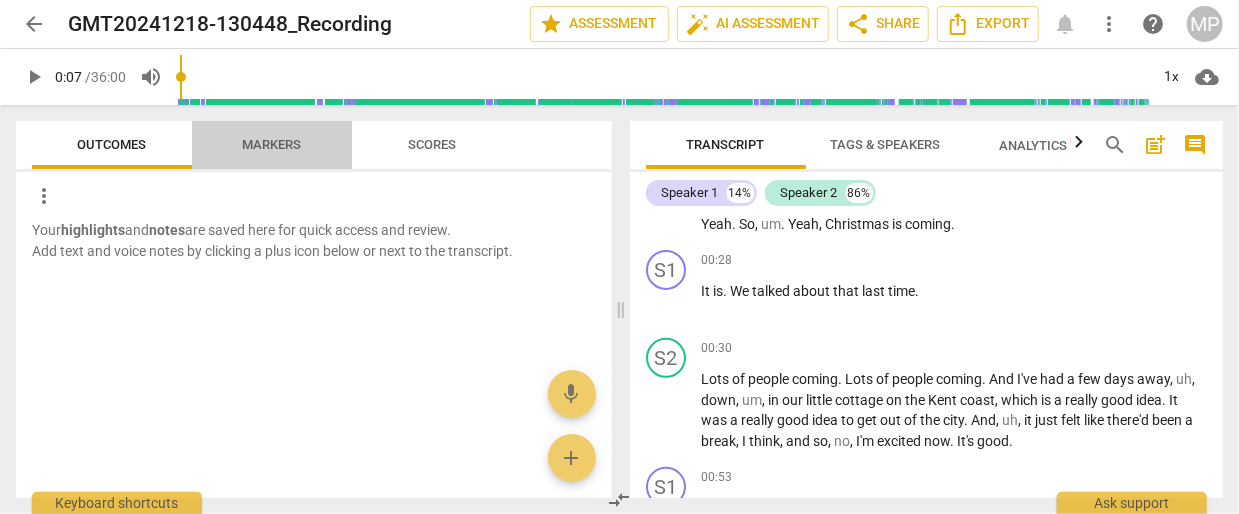 click on "Markers" at bounding box center [272, 144] 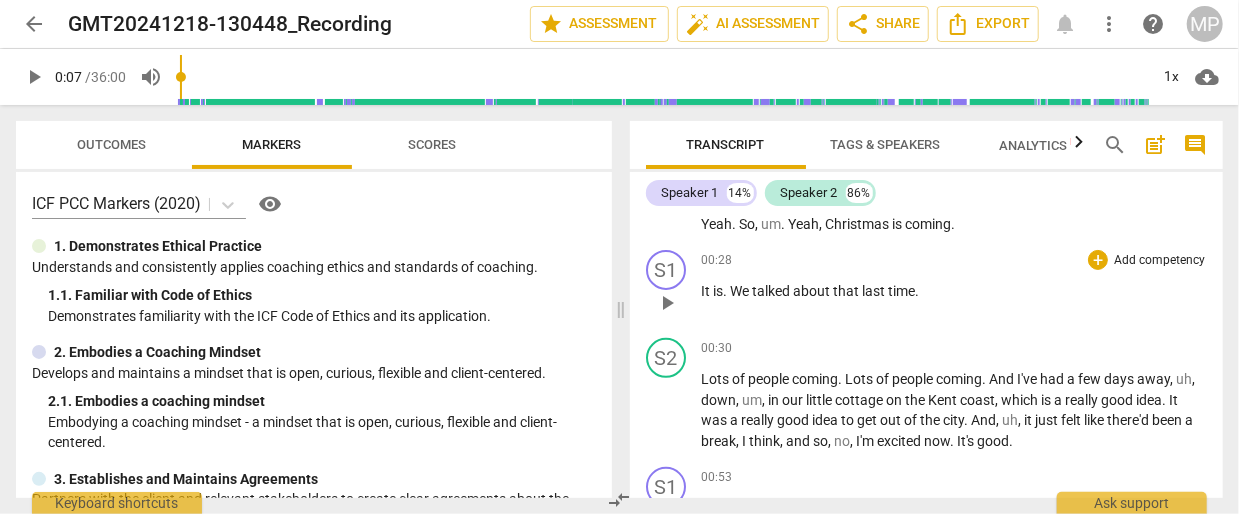scroll, scrollTop: 0, scrollLeft: 0, axis: both 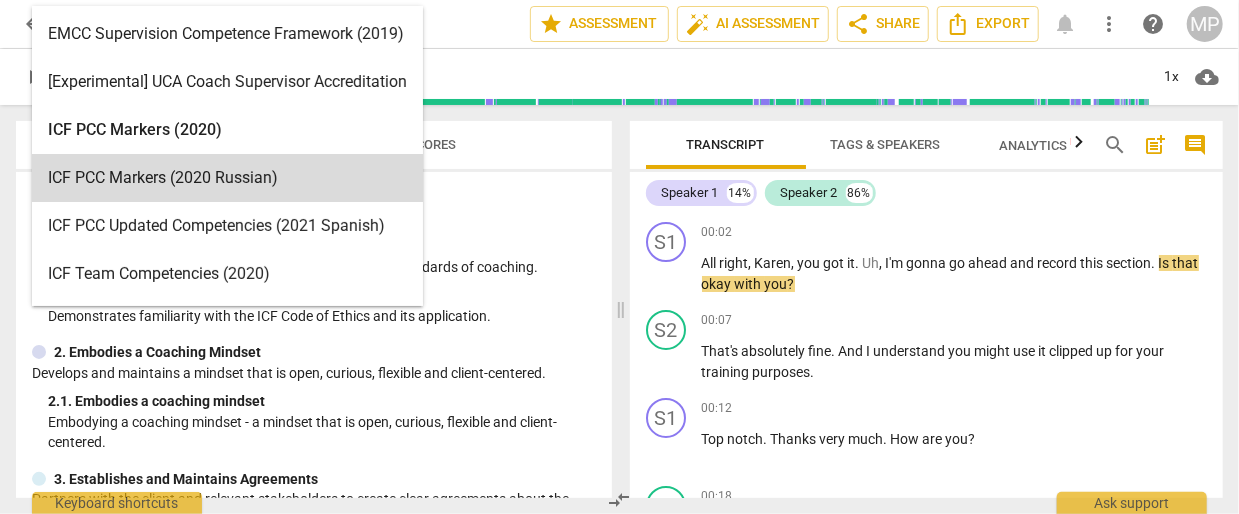 click on "arrow_back GMT[DATE]-[TIME]_Recording edit star    Assessment   auto_fix_high    AI Assessment share    Share    Export notifications more_vert help MP play_arrow 0:07   /  36:00 volume_up 1x cloud_download Outcomes Markers Scores 15 results available. Use Up and Down to choose options, press Enter to select the currently focused option, press Escape to exit the menu, press Tab to select the option and exit the menu. ICF PCC Markers (2020) visibility 1. Demonstrates Ethical Practice Understands and consistently applies coaching ethics and standards of coaching. 1. 1. Familiar with Code of Ethics Demonstrates familiarity with the ICF Code of Ethics and its application. 2. Embodies a Coaching Mindset Develops and maintains a mindset that is open, curious, flexible and client-centered. 2. 1. Embodies a coaching mindset Embodying a coaching mindset - a mindset that is open, curious, flexible and client-centered. 3. Establishes and Maintains Agreements 3. 1. Identifies what to accomplish 3. 3. 3." at bounding box center (619, 0) 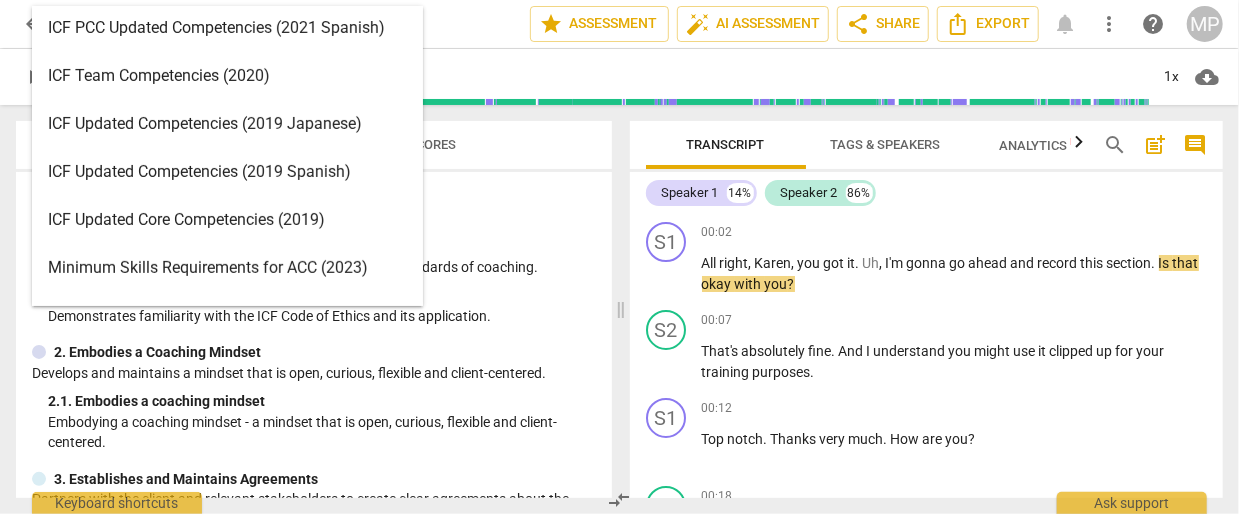 scroll, scrollTop: 287, scrollLeft: 0, axis: vertical 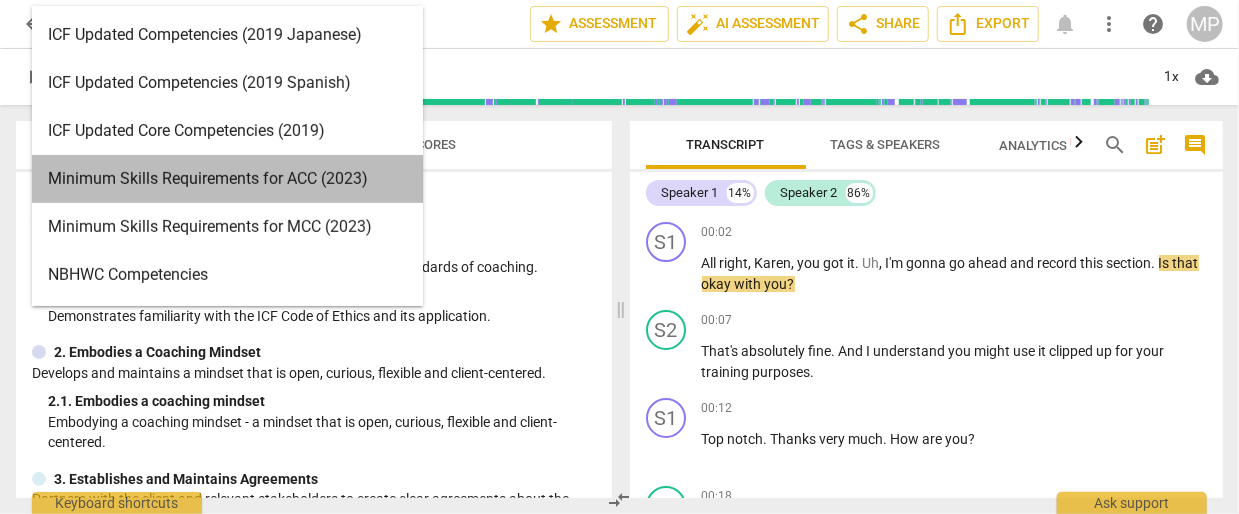 click on "Minimum Skills Requirements for ACC (2023)" at bounding box center [227, 179] 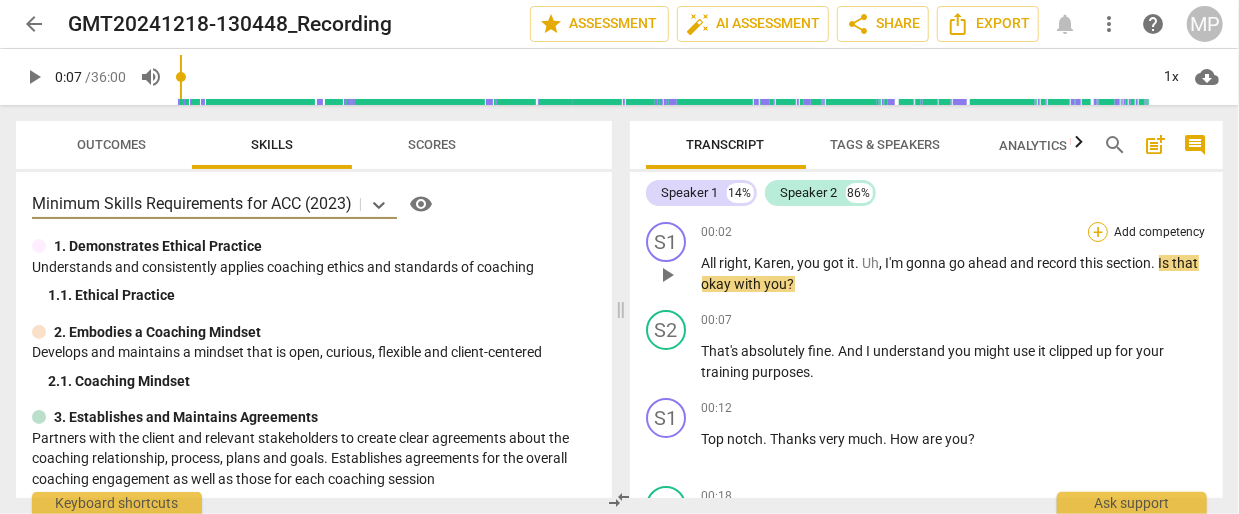 click on "+" at bounding box center [1098, 232] 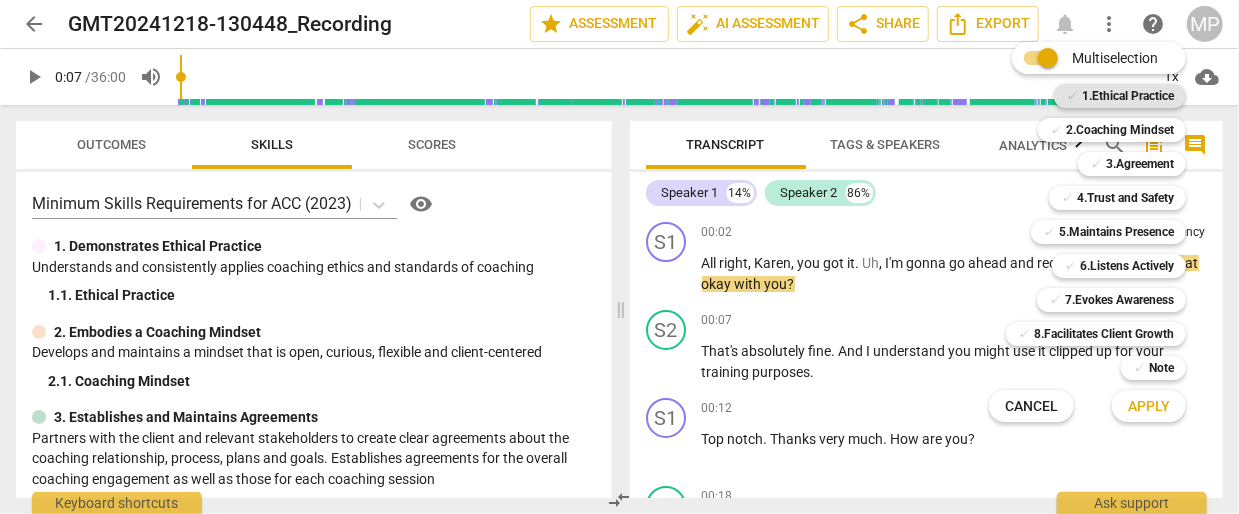 click on "1.Ethical Practice" at bounding box center [1128, 96] 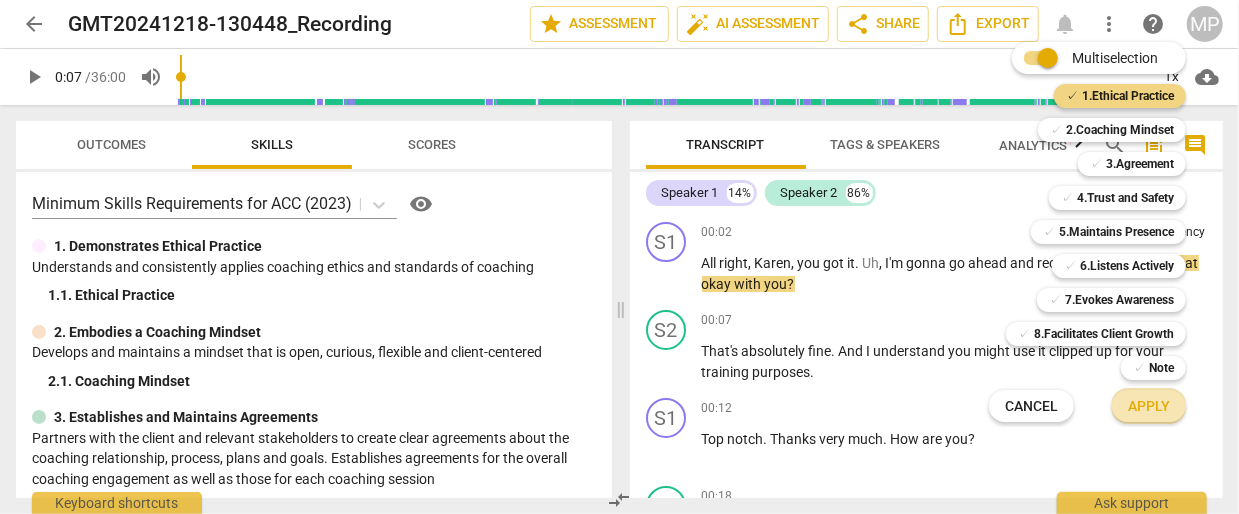 click on "Apply" at bounding box center (1149, 407) 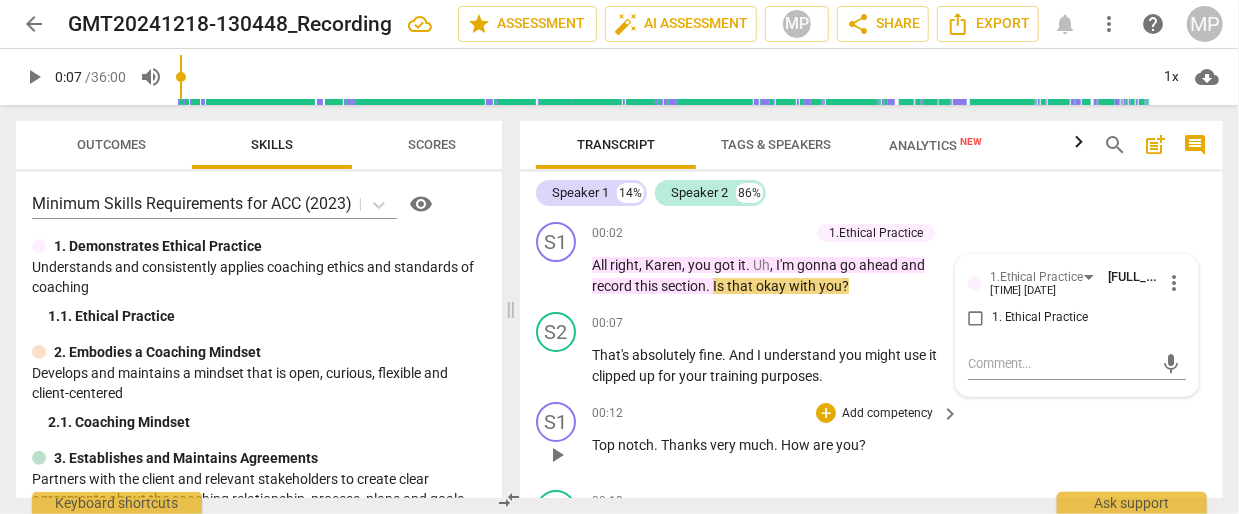 click on "S1 play_arrow pause 00:12 + Add competency keyboard_arrow_right Top   notch .   Thanks   very   much .   How   are   you ?" at bounding box center [871, 438] 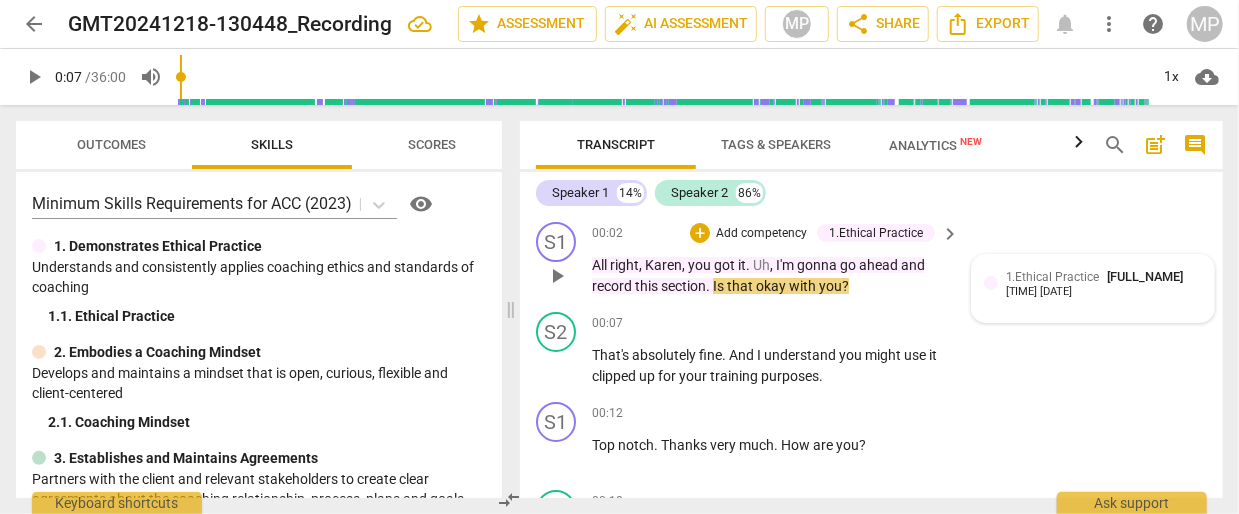 click on "1.Ethical Practice" at bounding box center [1053, 277] 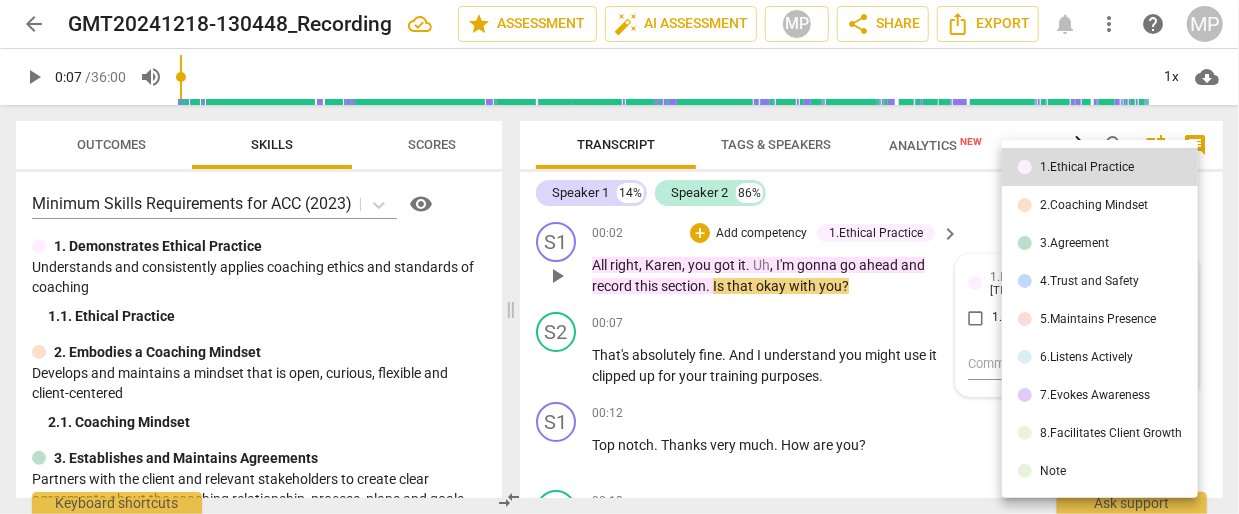 click on "1.Ethical Practice 2.Coaching Mindset 3.Agreement 4.Trust and Safety 5.Maintains Presence 6.Listens Actively 7.Evokes Awareness 8.Facilitates Client Growth Note" at bounding box center (1100, 319) 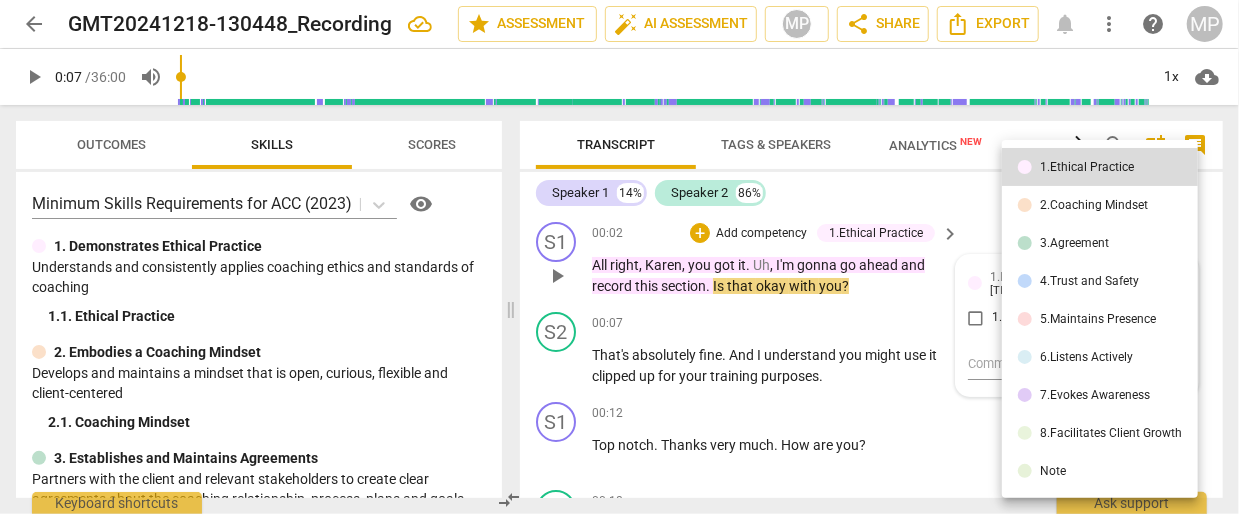 click at bounding box center [619, 257] 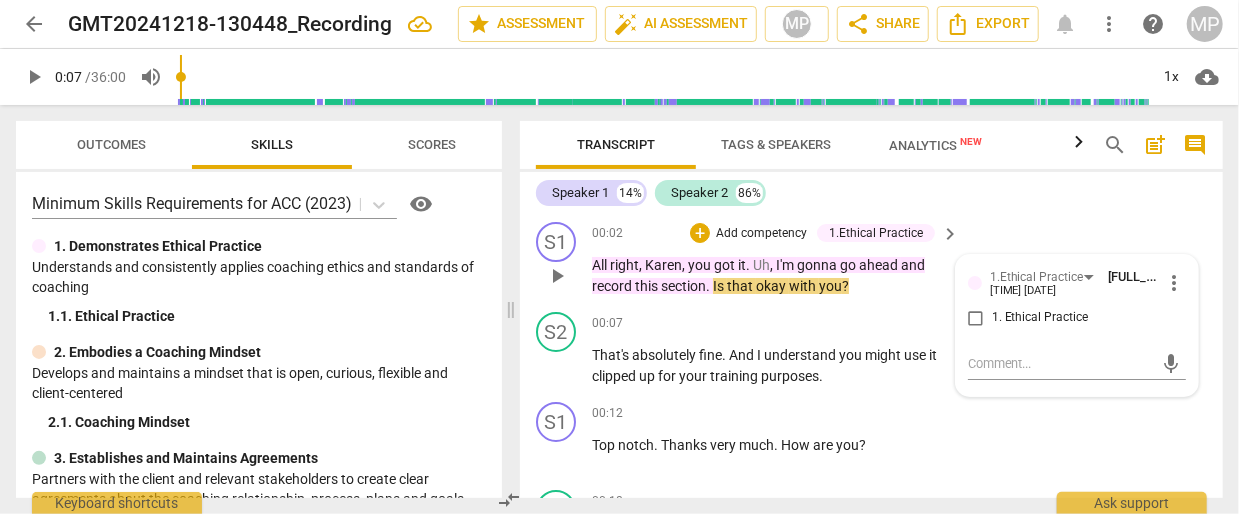 click on "play_arrow 0:07   /  36:00 volume_up 1x cloud_download" at bounding box center [619, 77] 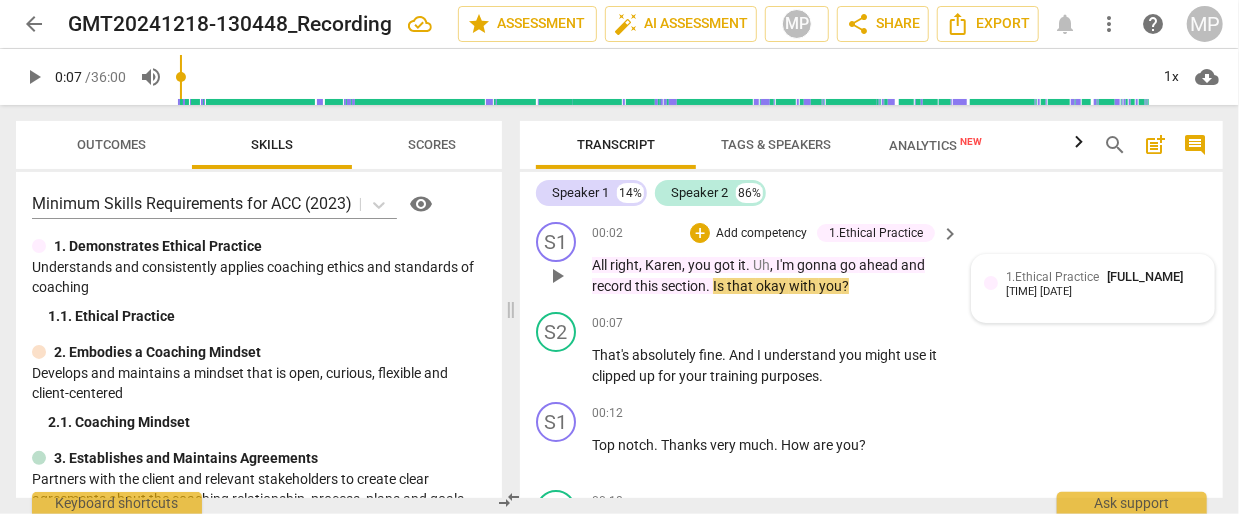 click on "All" at bounding box center (601, 265) 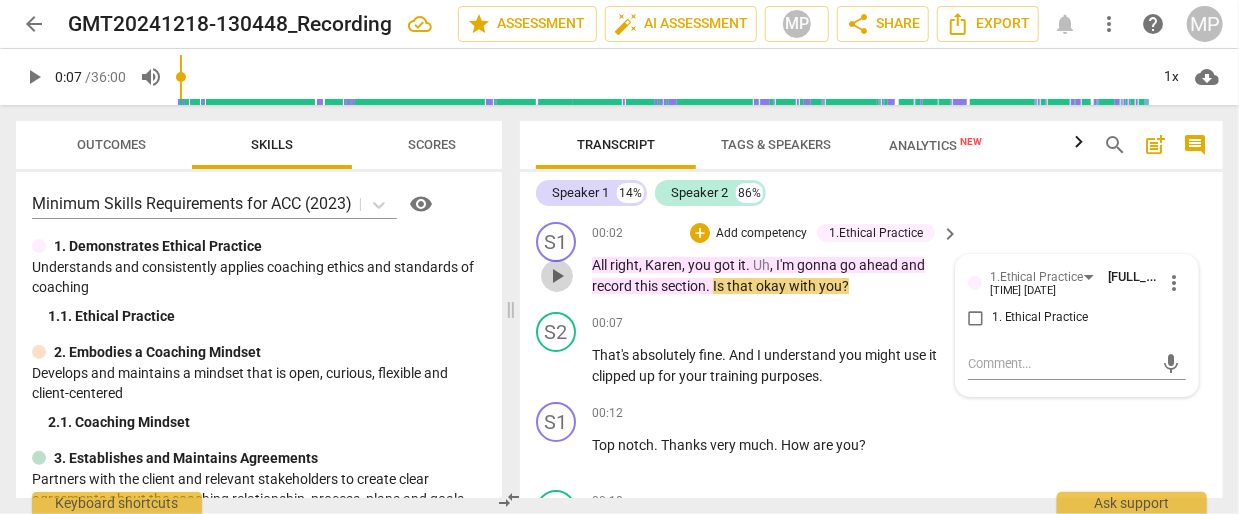 click on "play_arrow" at bounding box center [557, 276] 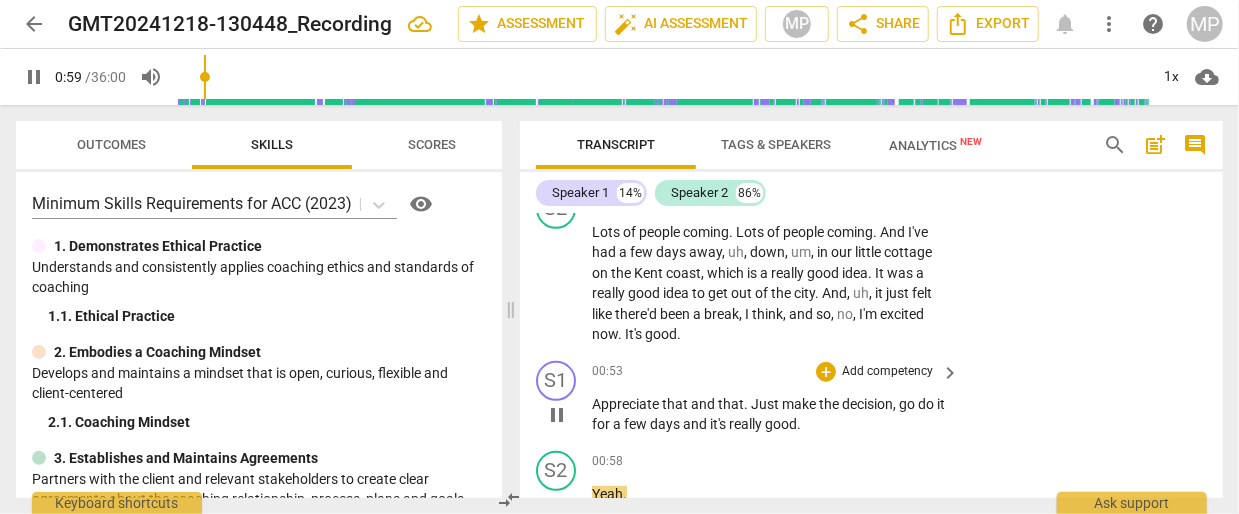 scroll, scrollTop: 660, scrollLeft: 0, axis: vertical 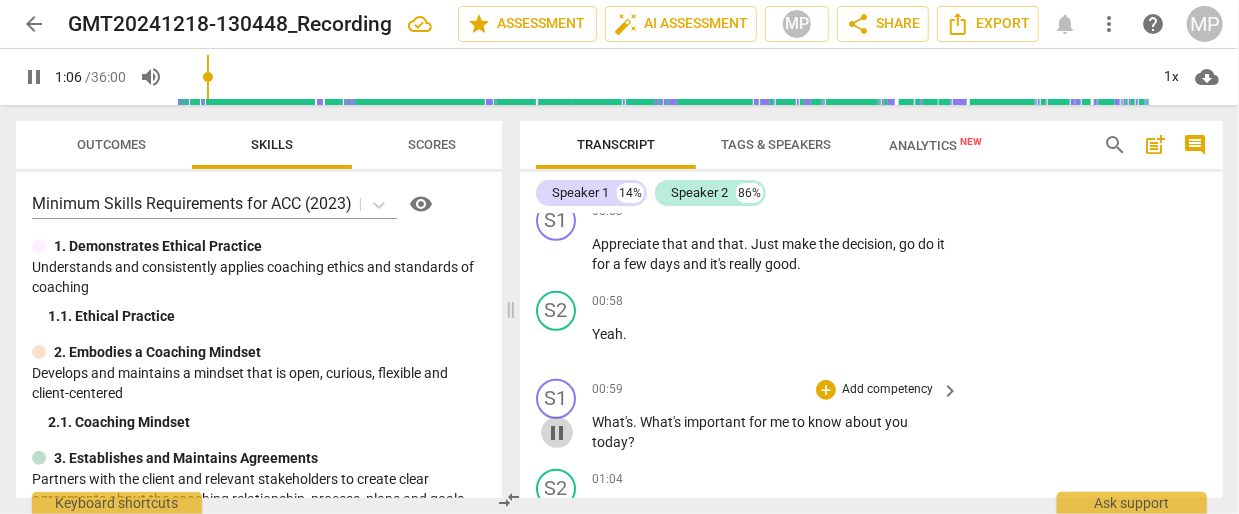 drag, startPoint x: 552, startPoint y: 430, endPoint x: 555, endPoint y: 440, distance: 10.440307 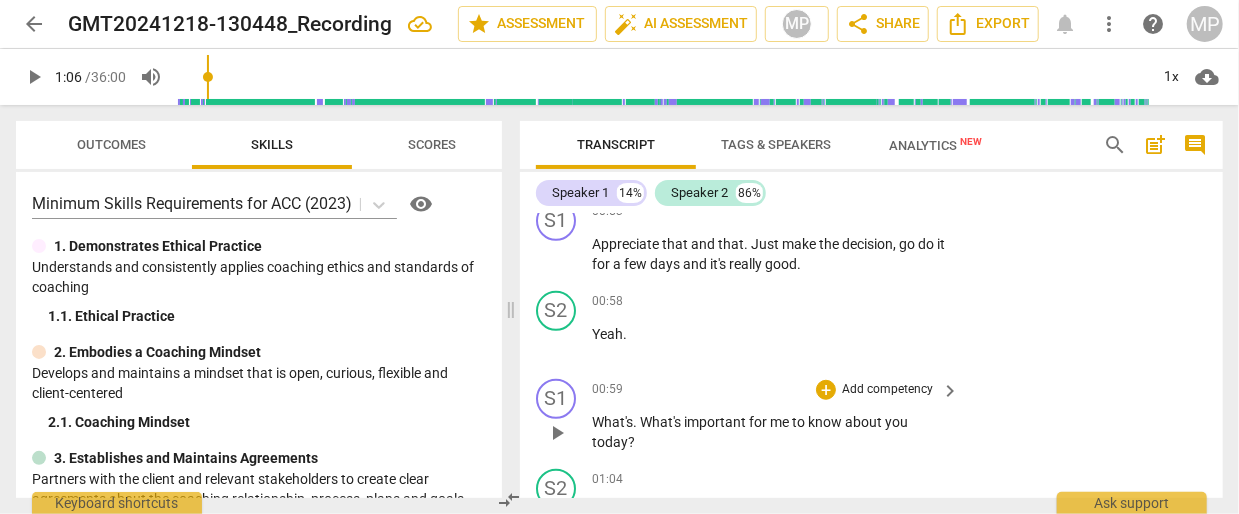 scroll, scrollTop: 744, scrollLeft: 0, axis: vertical 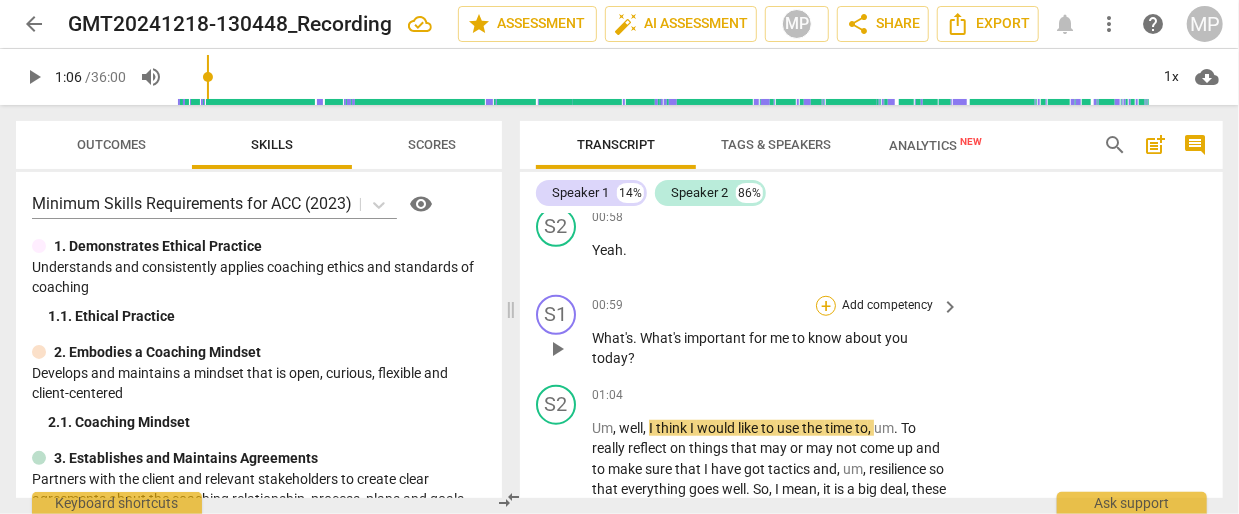 click on "+" at bounding box center (826, 306) 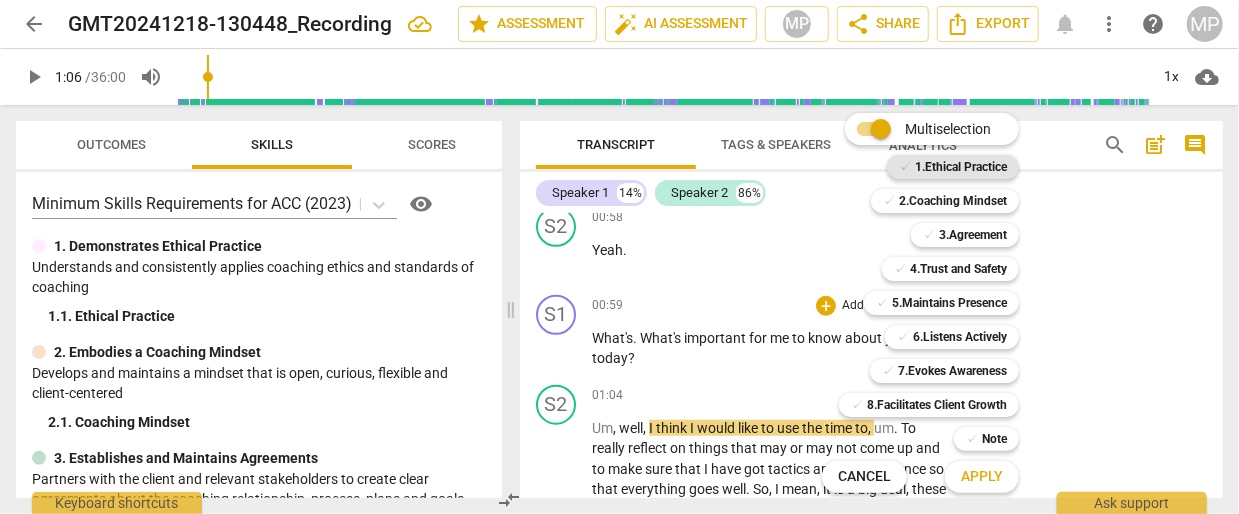 click on "1.Ethical Practice" at bounding box center (961, 167) 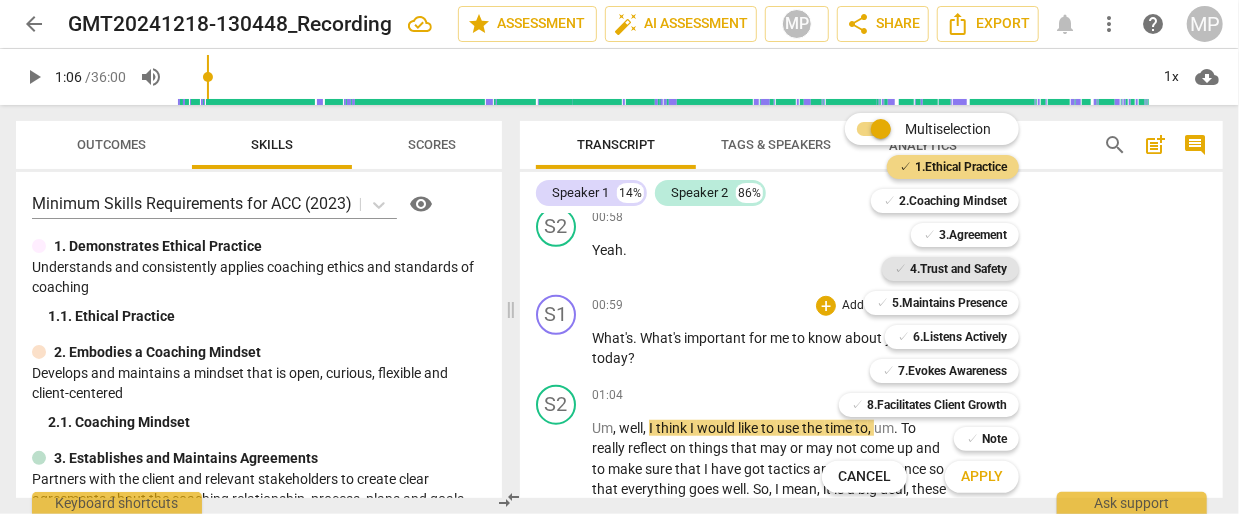 click on "4.Trust and Safety" at bounding box center [958, 269] 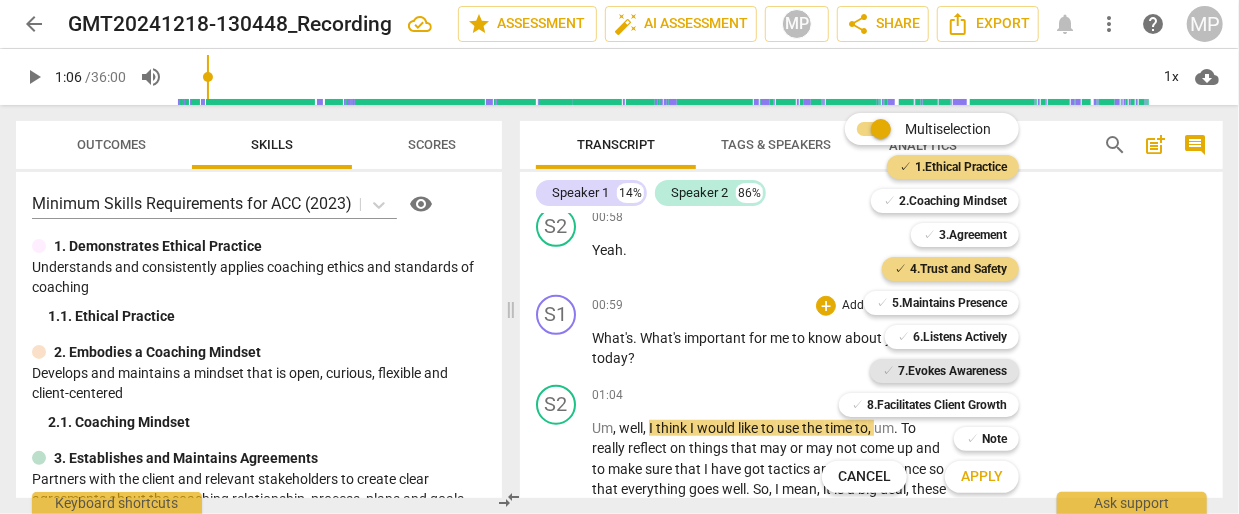 click on "7.Evokes Awareness" at bounding box center [952, 371] 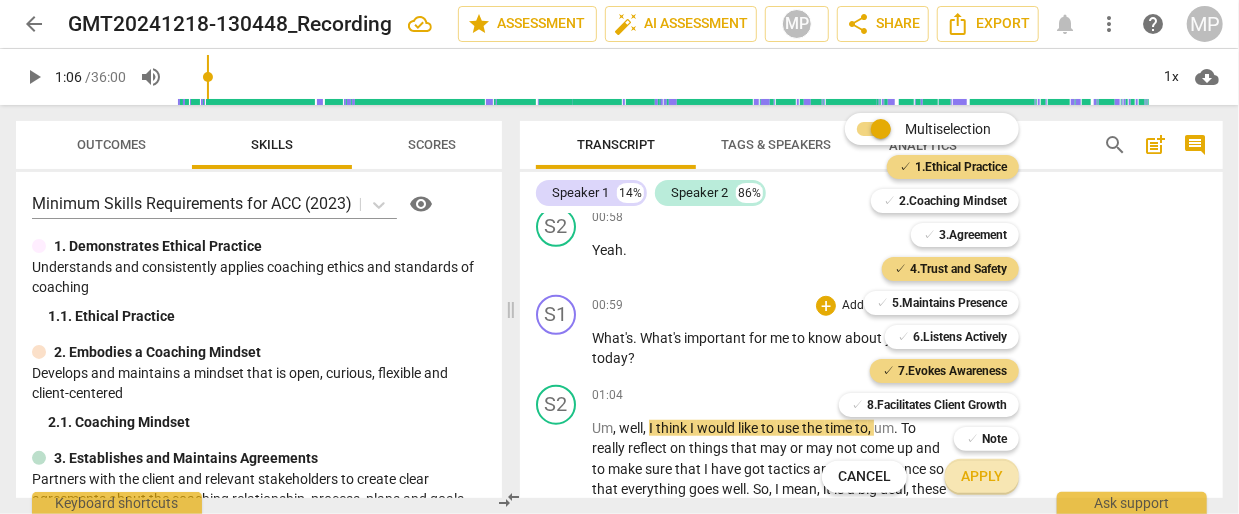 click on "Apply" at bounding box center (982, 477) 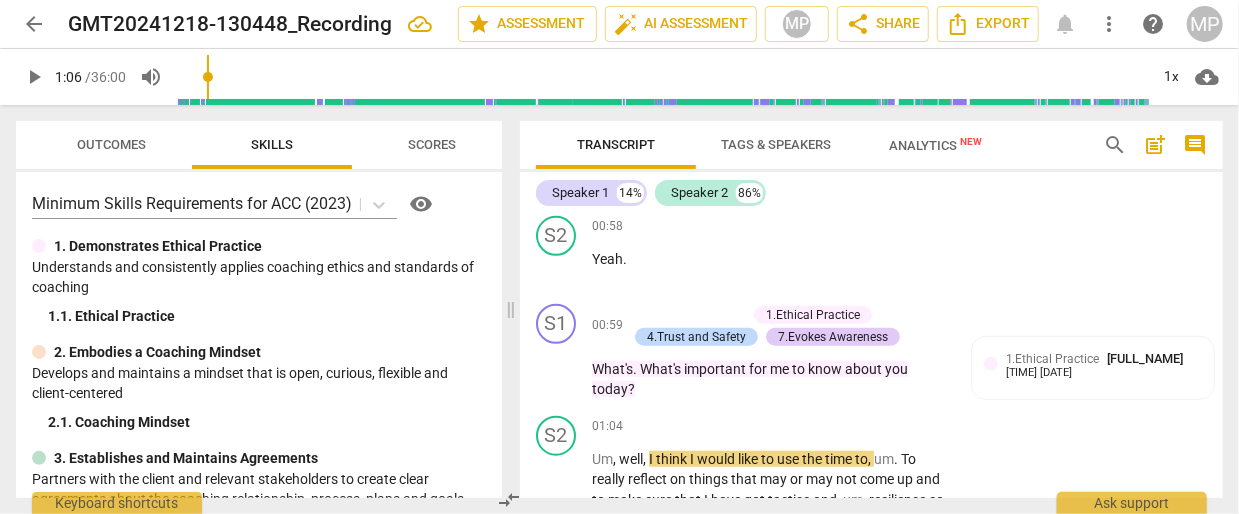 scroll, scrollTop: 731, scrollLeft: 0, axis: vertical 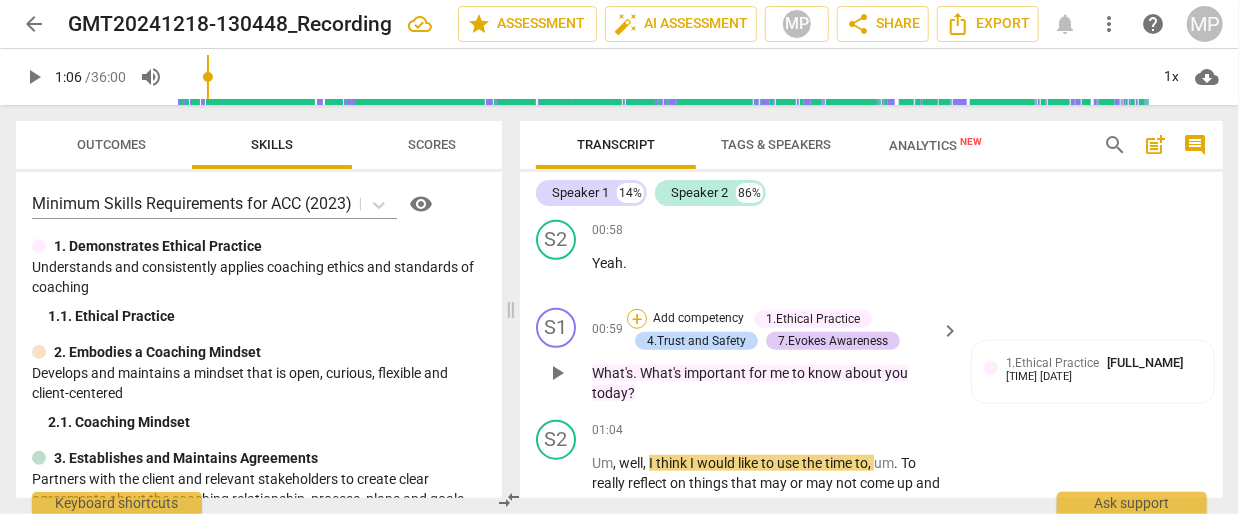 click on "+" at bounding box center (637, 319) 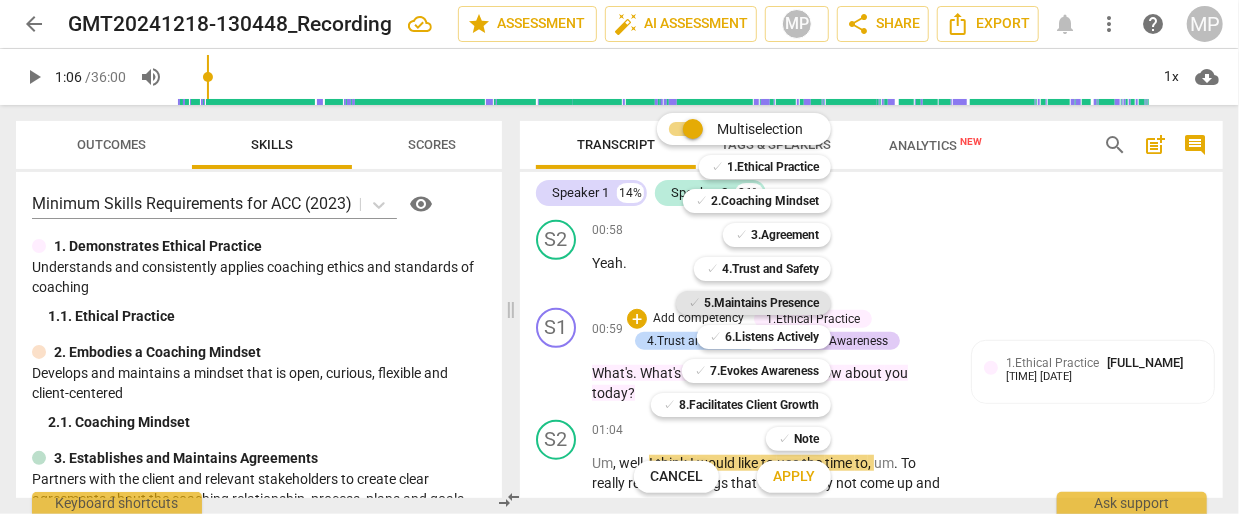 click on "5.Maintains Presence" at bounding box center (761, 303) 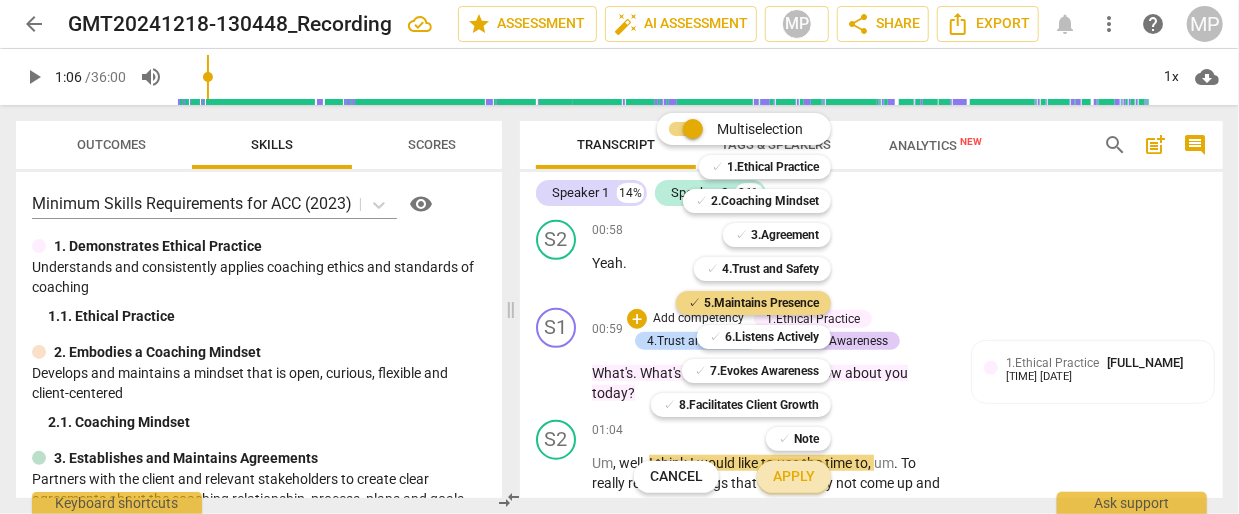 click on "Apply" at bounding box center [794, 477] 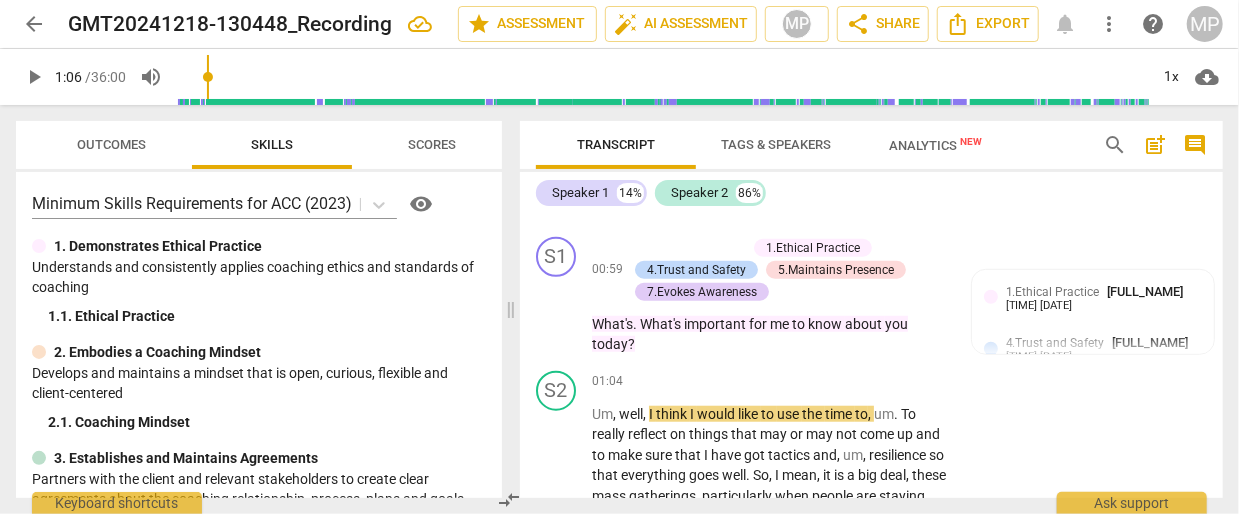 scroll, scrollTop: 792, scrollLeft: 0, axis: vertical 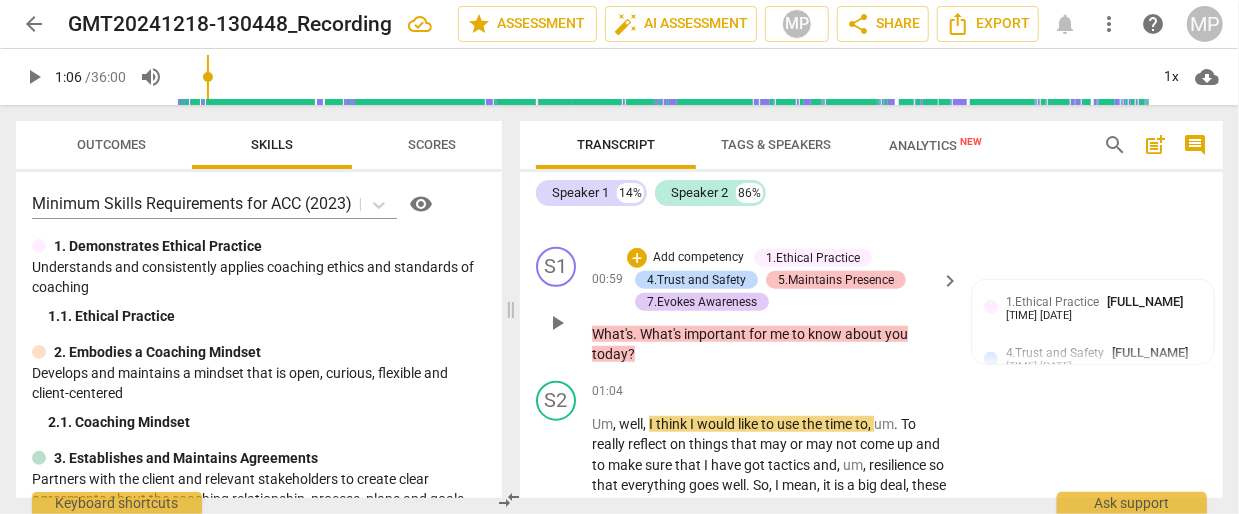 click on "5.Maintains Presence" at bounding box center (836, 280) 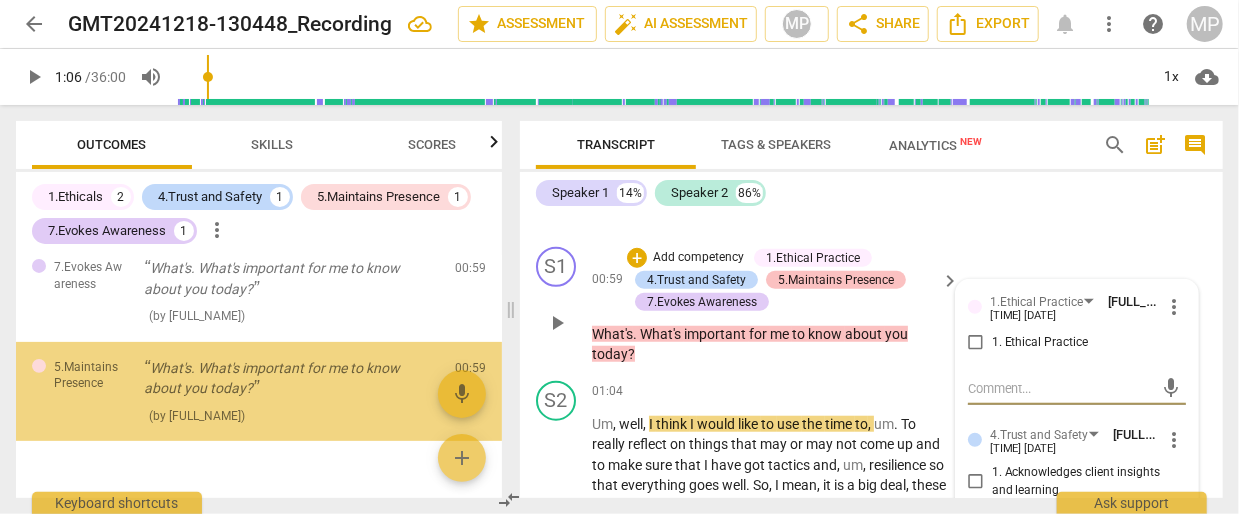 scroll, scrollTop: 347, scrollLeft: 0, axis: vertical 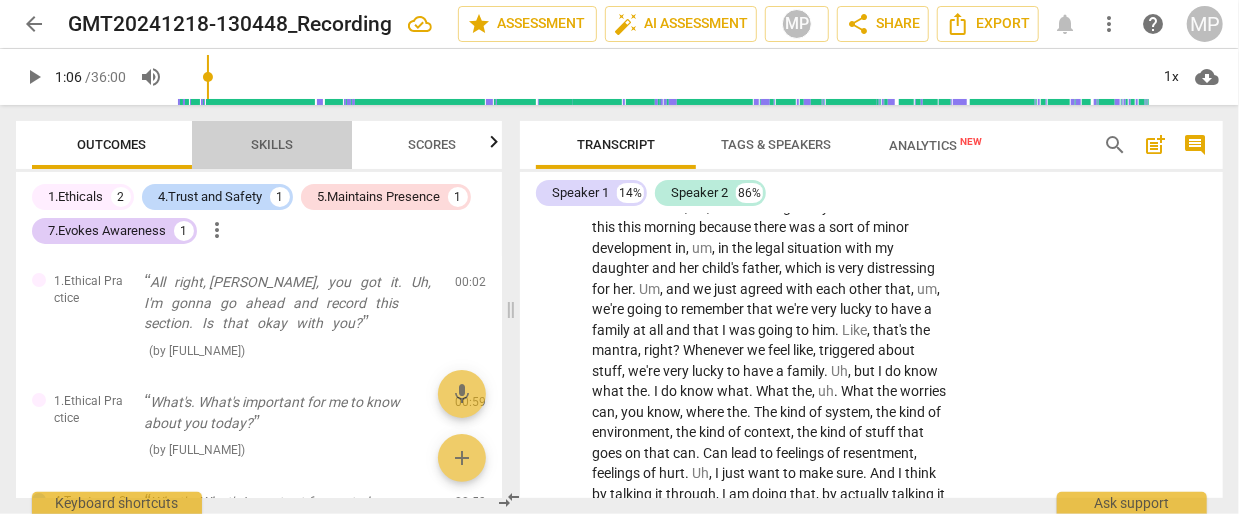 click on "Skills" at bounding box center [272, 144] 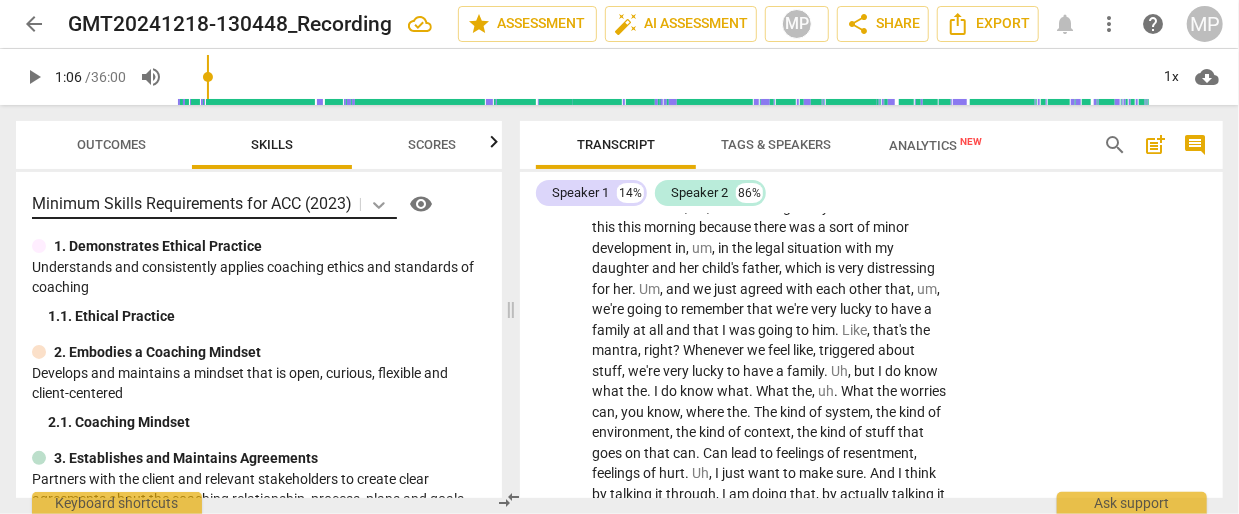 click on "activity" at bounding box center [619, 0] 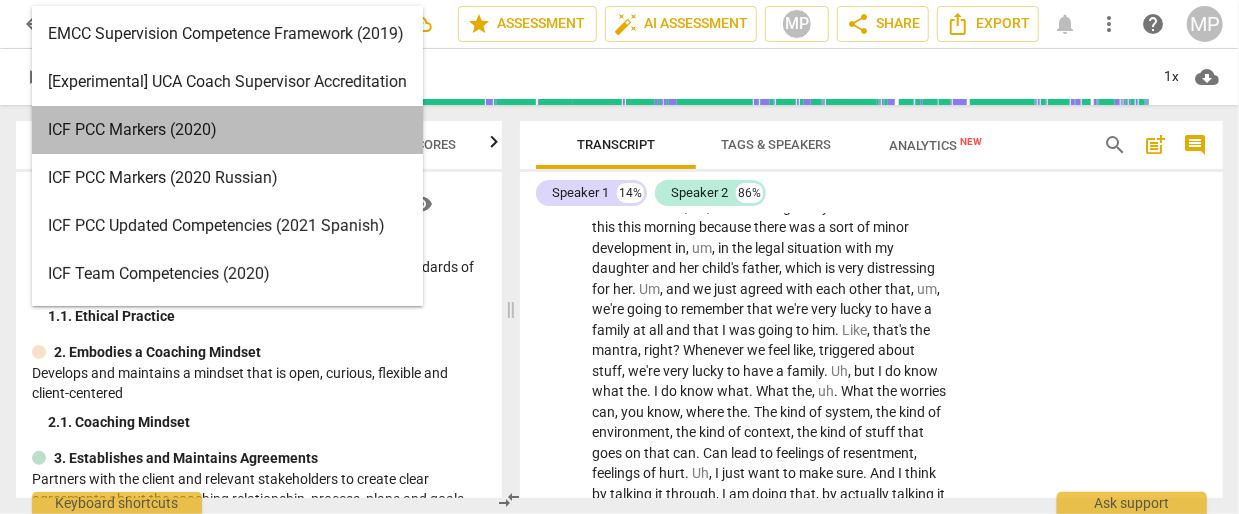 click on "ICF PCC Markers (2020)" at bounding box center [227, 130] 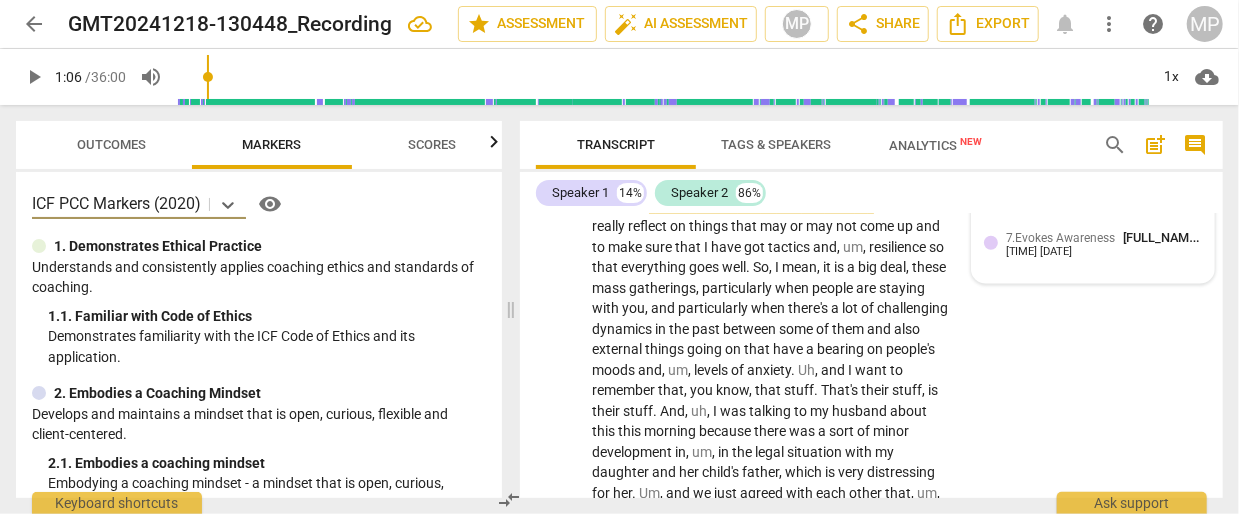 scroll, scrollTop: 1019, scrollLeft: 0, axis: vertical 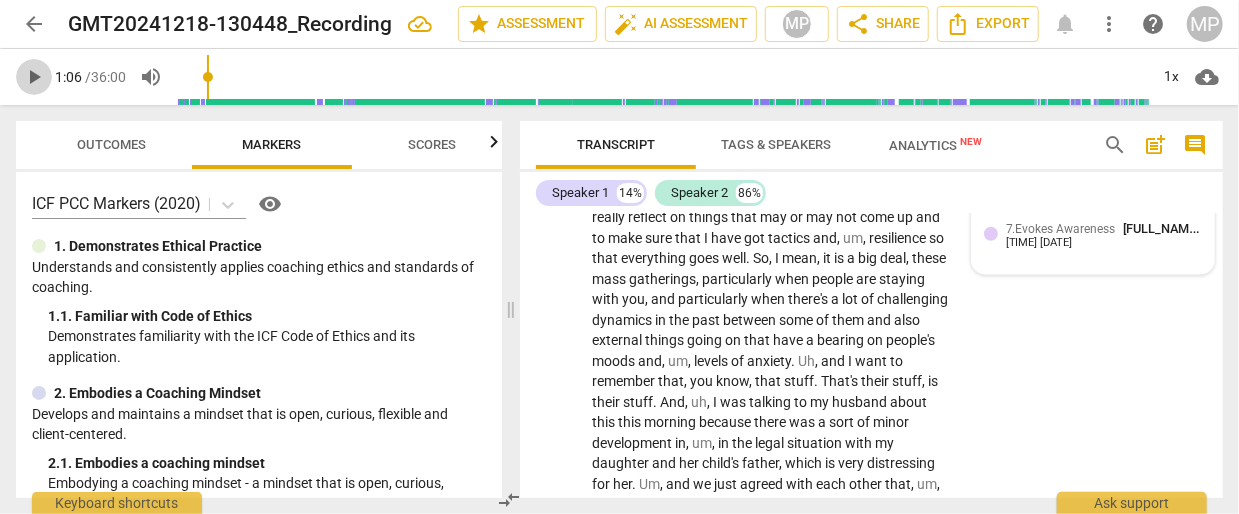 click on "play_arrow" at bounding box center (34, 77) 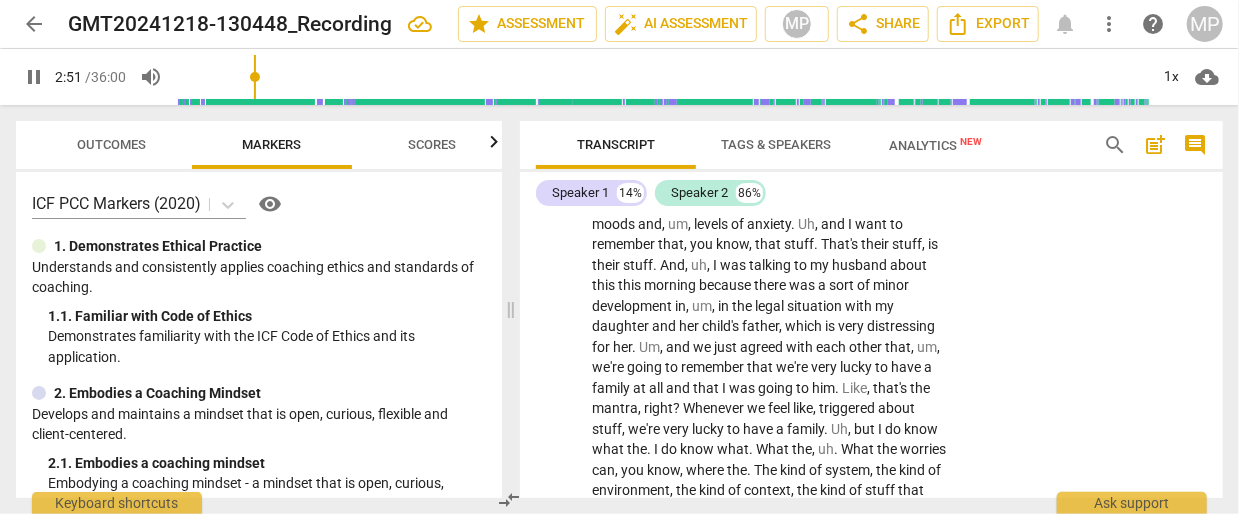 scroll, scrollTop: 1443, scrollLeft: 0, axis: vertical 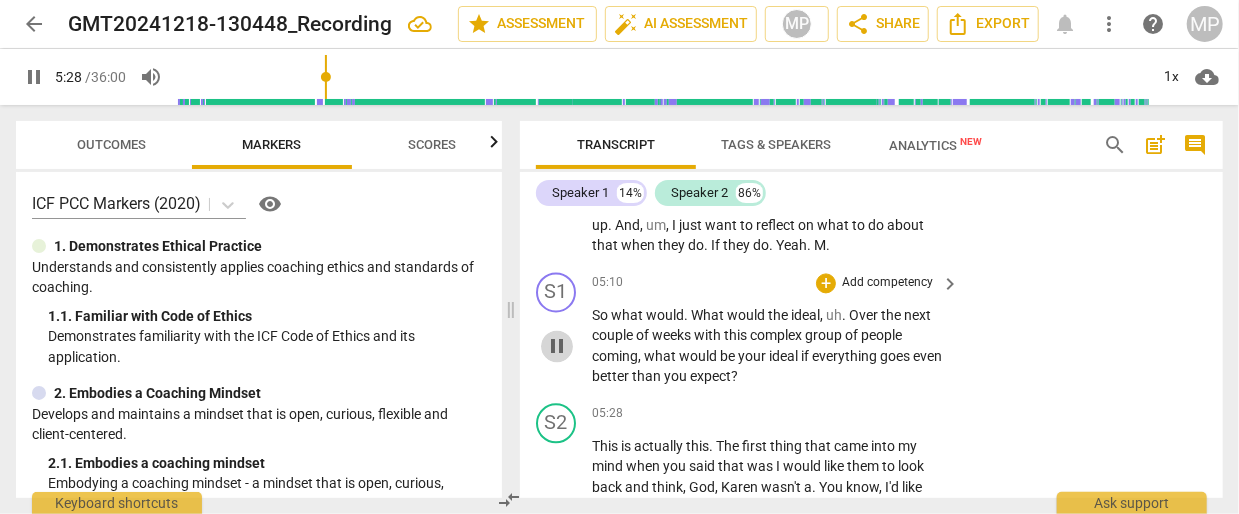 click on "pause" at bounding box center (557, 346) 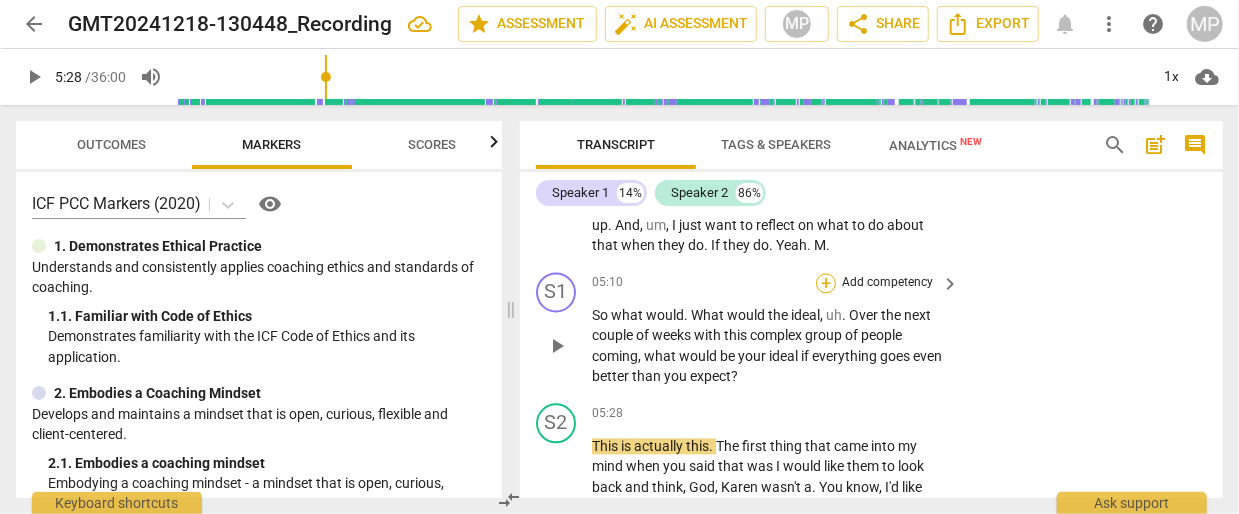 click on "+" at bounding box center (826, 283) 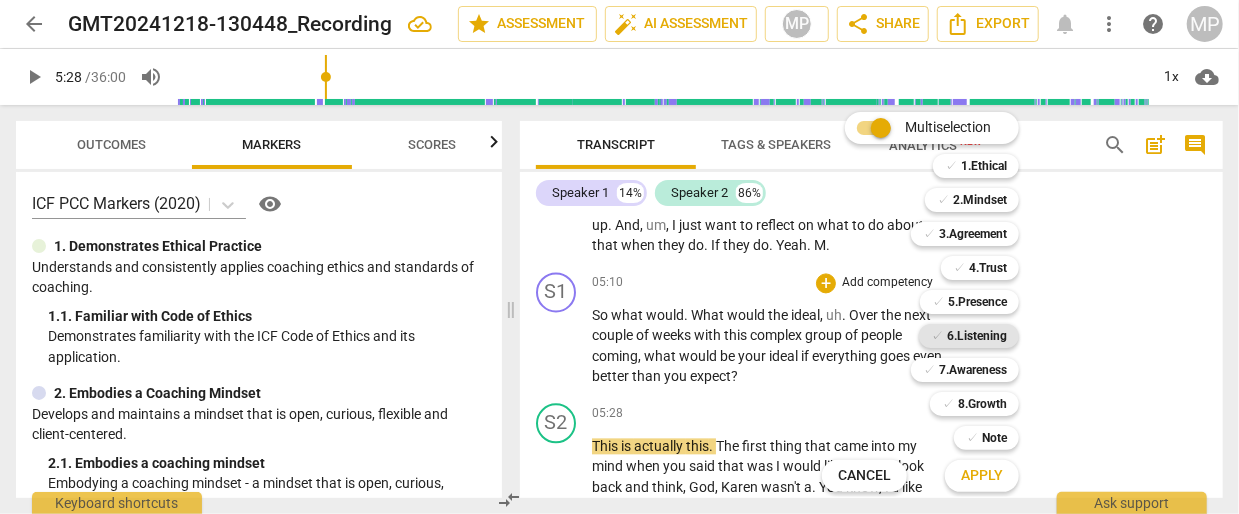 click on "6.Listening" at bounding box center [977, 336] 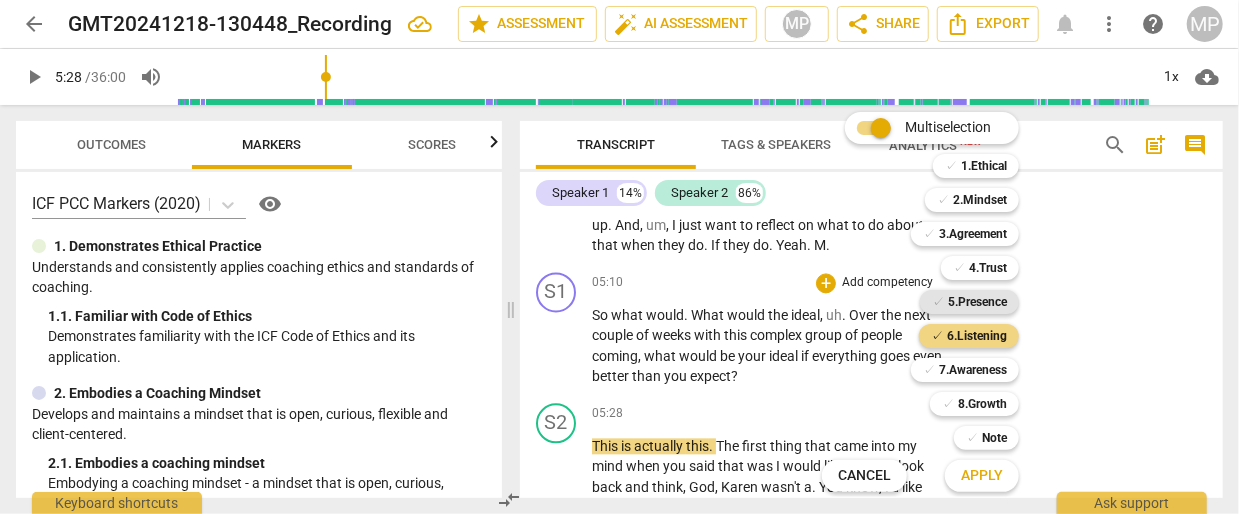 click on "5.Presence" at bounding box center [977, 302] 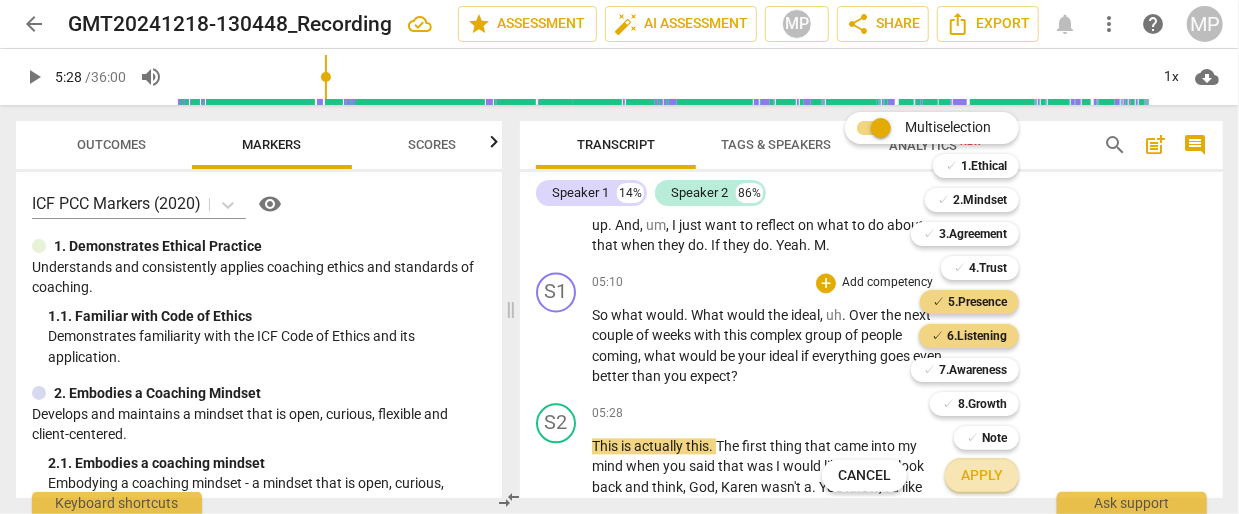 click on "Apply" at bounding box center (982, 476) 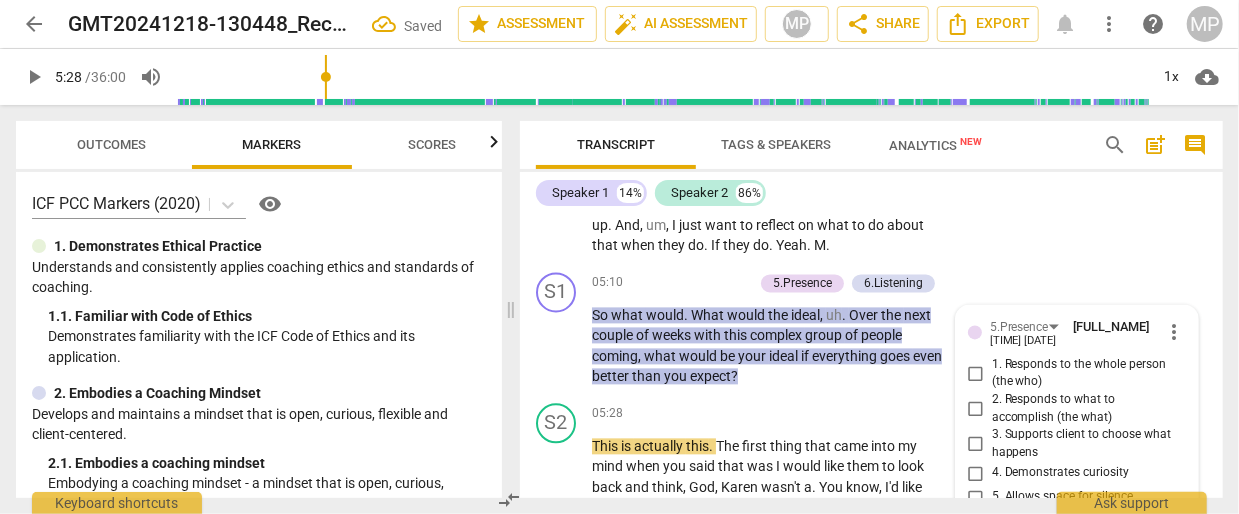 scroll, scrollTop: 2221, scrollLeft: 0, axis: vertical 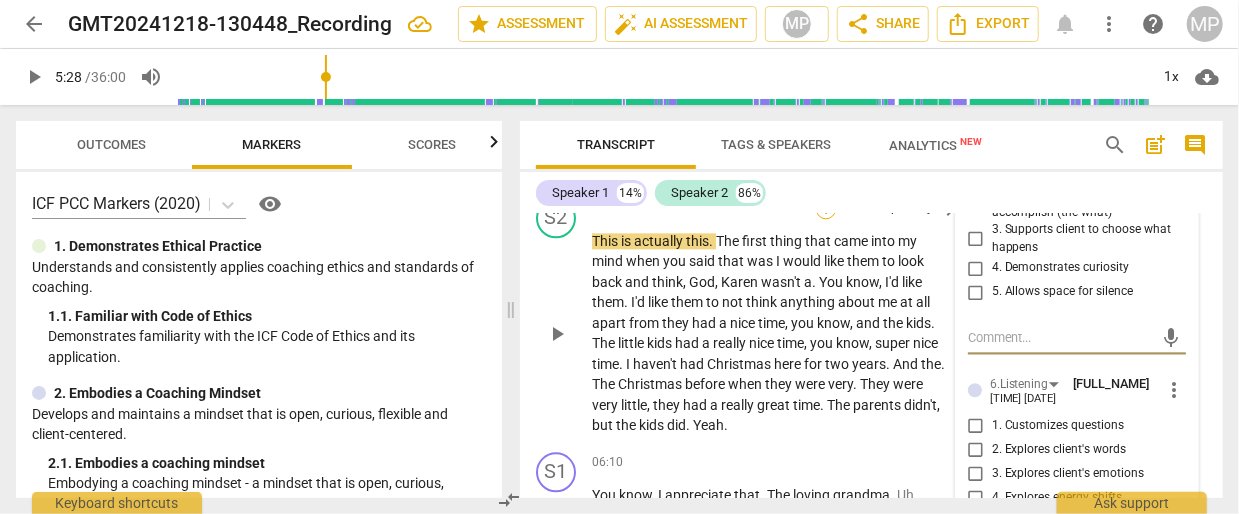 click on "+" at bounding box center [826, 209] 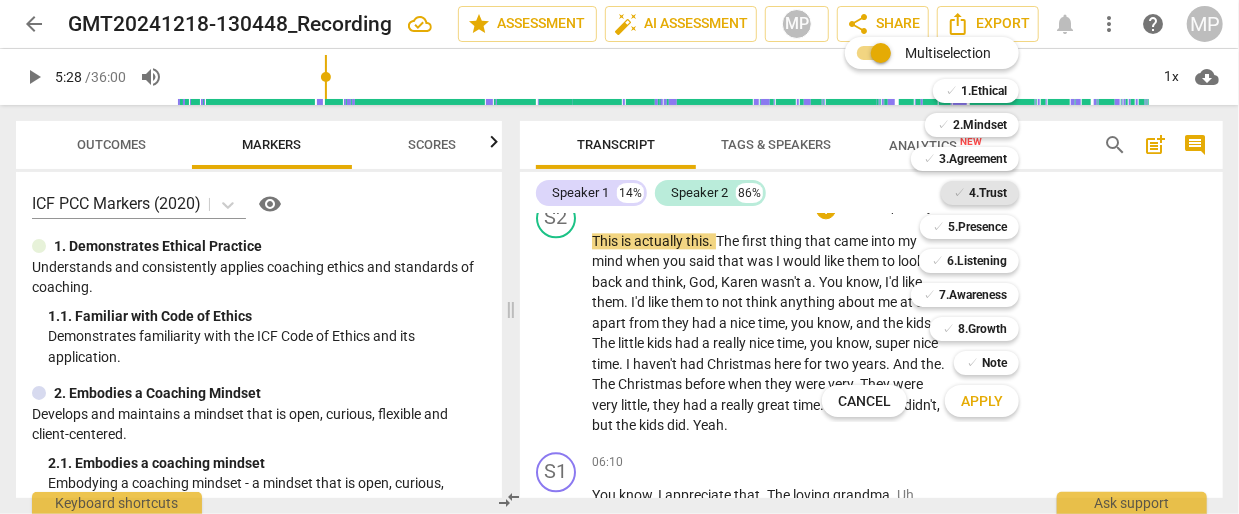 click on "4.Trust" at bounding box center [988, 193] 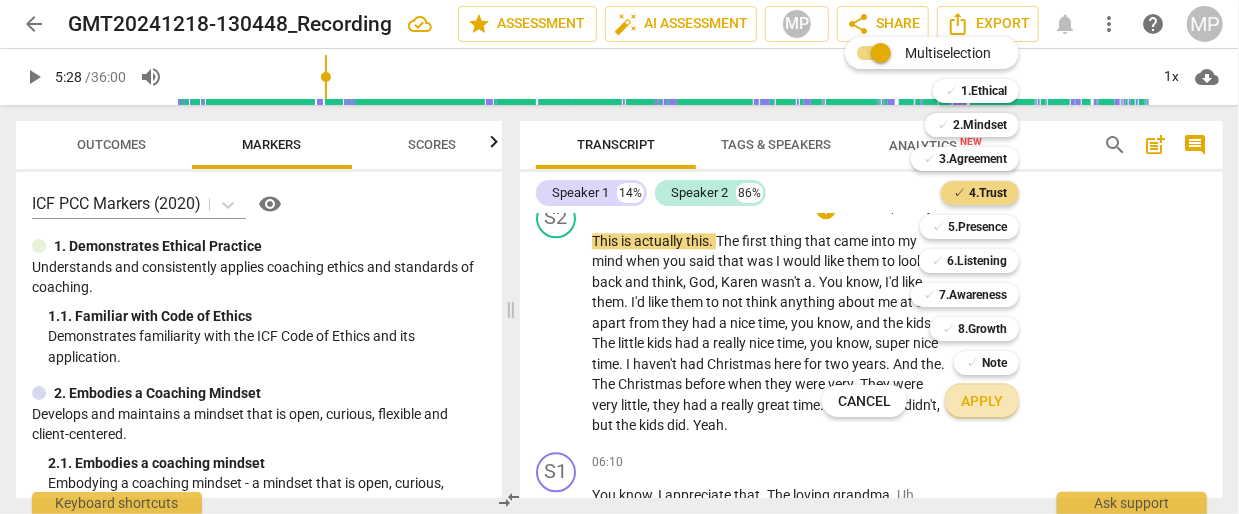click on "Apply" at bounding box center [982, 401] 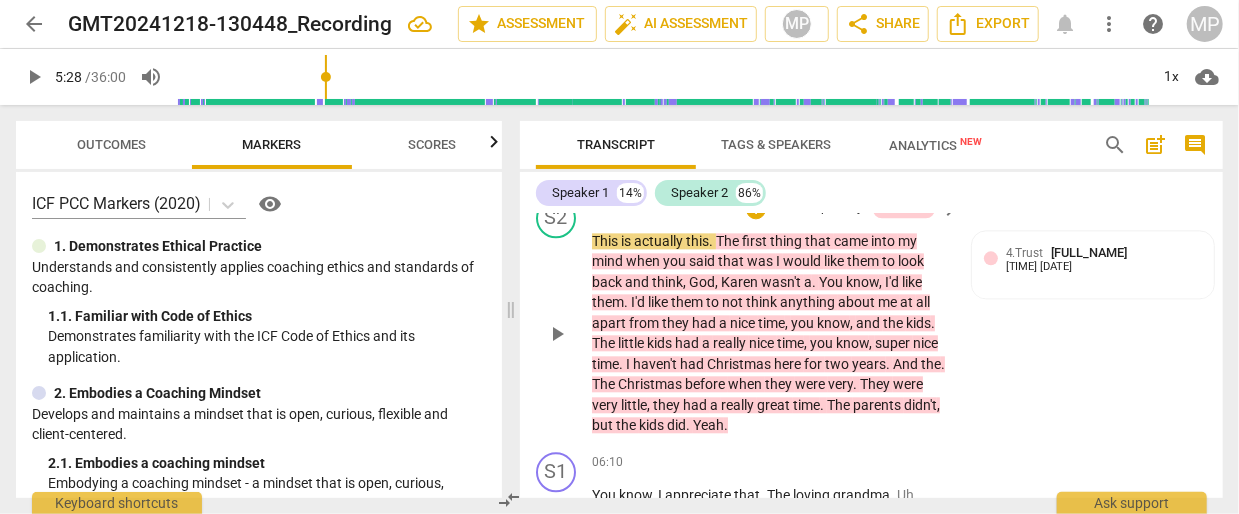 scroll, scrollTop: 2060, scrollLeft: 0, axis: vertical 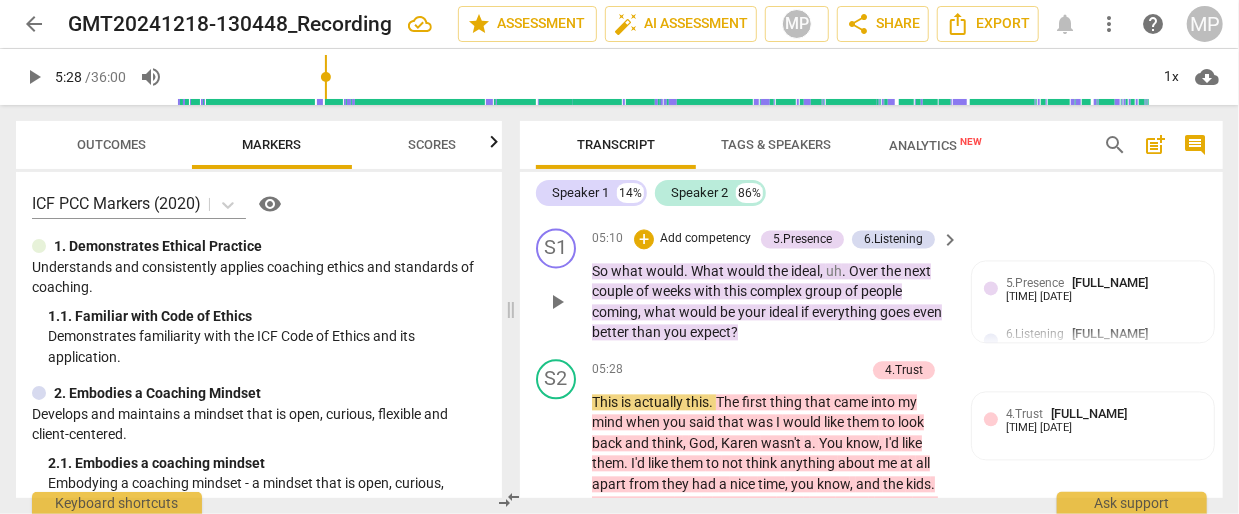 click on "group" at bounding box center [825, 291] 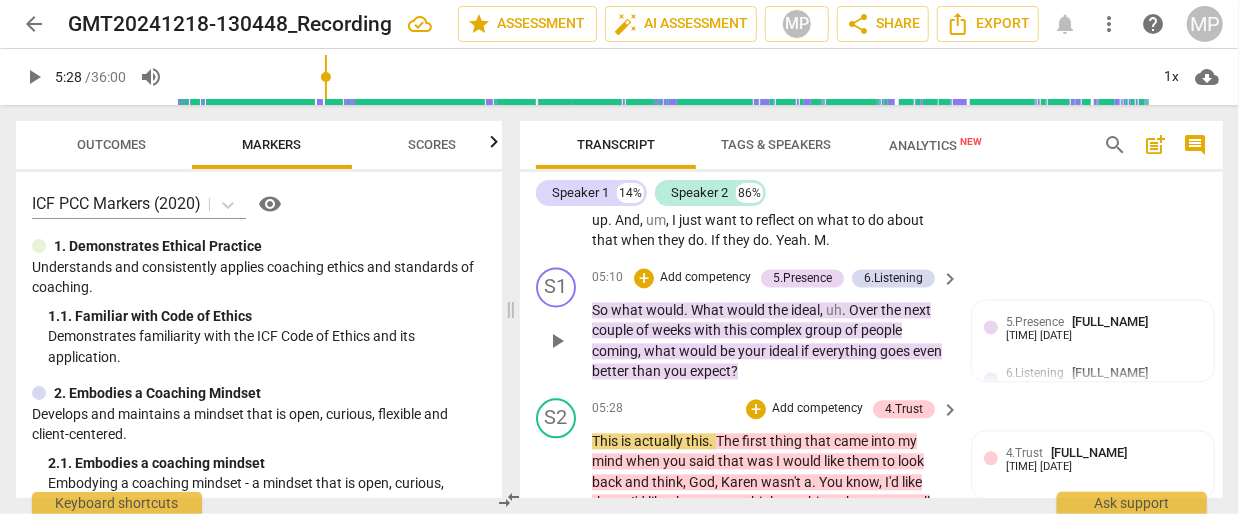 scroll, scrollTop: 1977, scrollLeft: 0, axis: vertical 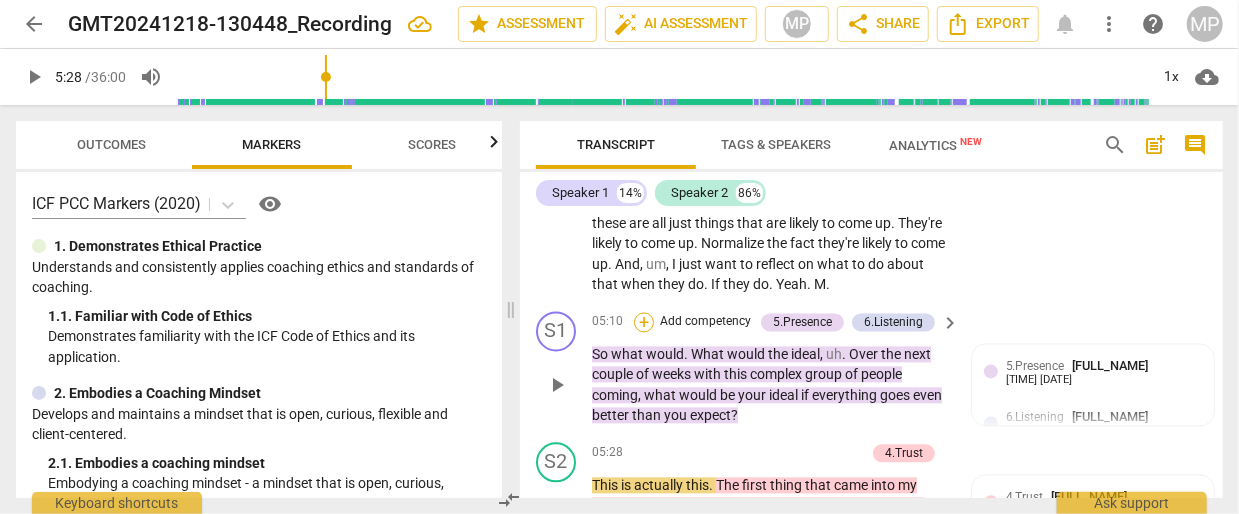 click on "+" at bounding box center (644, 322) 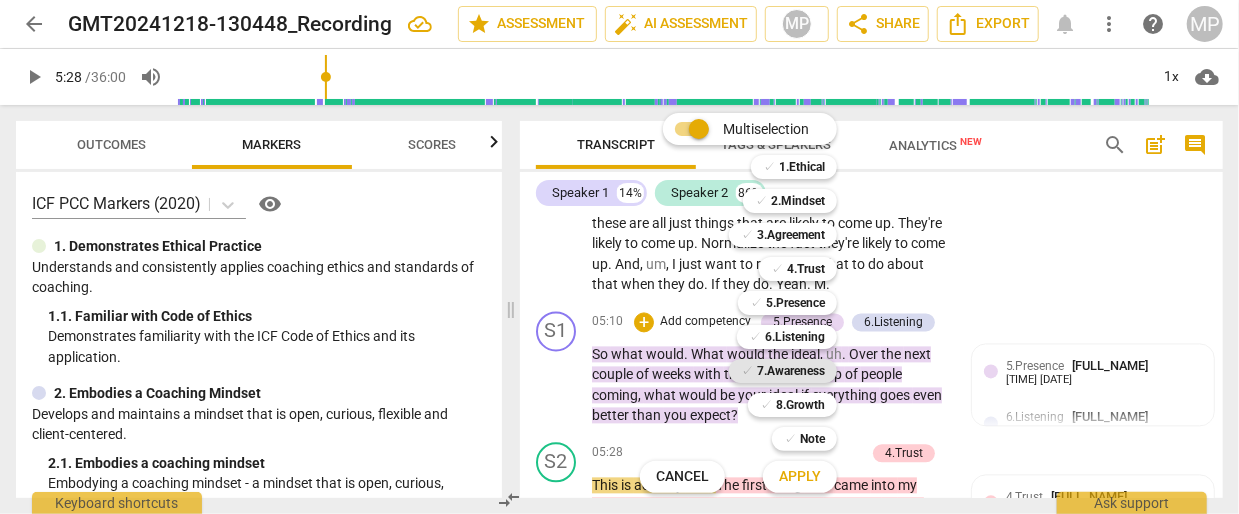 click on "7.Awareness" at bounding box center [791, 371] 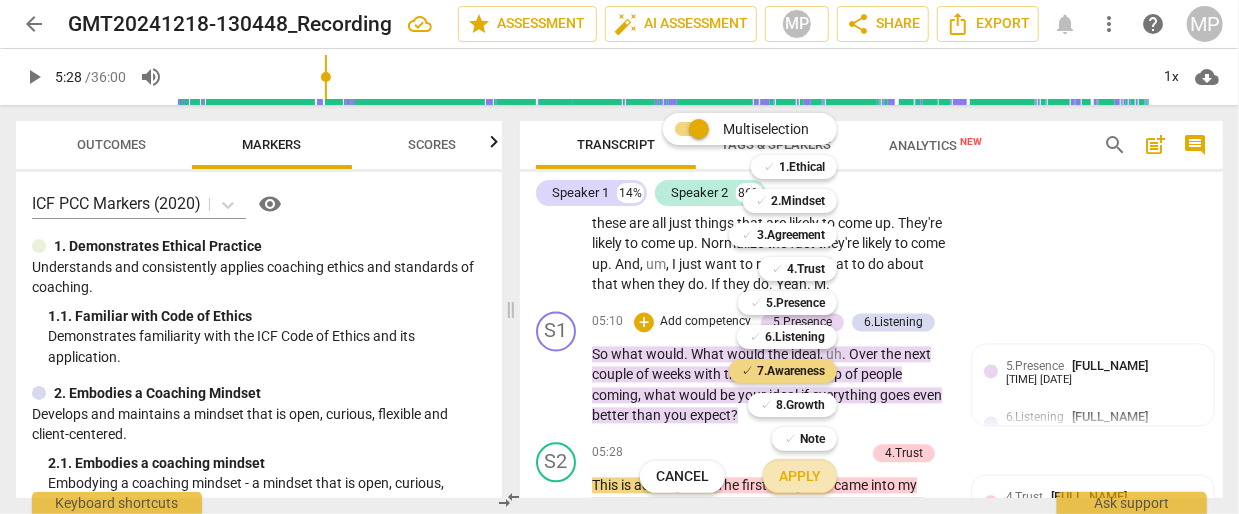 click on "Apply" at bounding box center (800, 477) 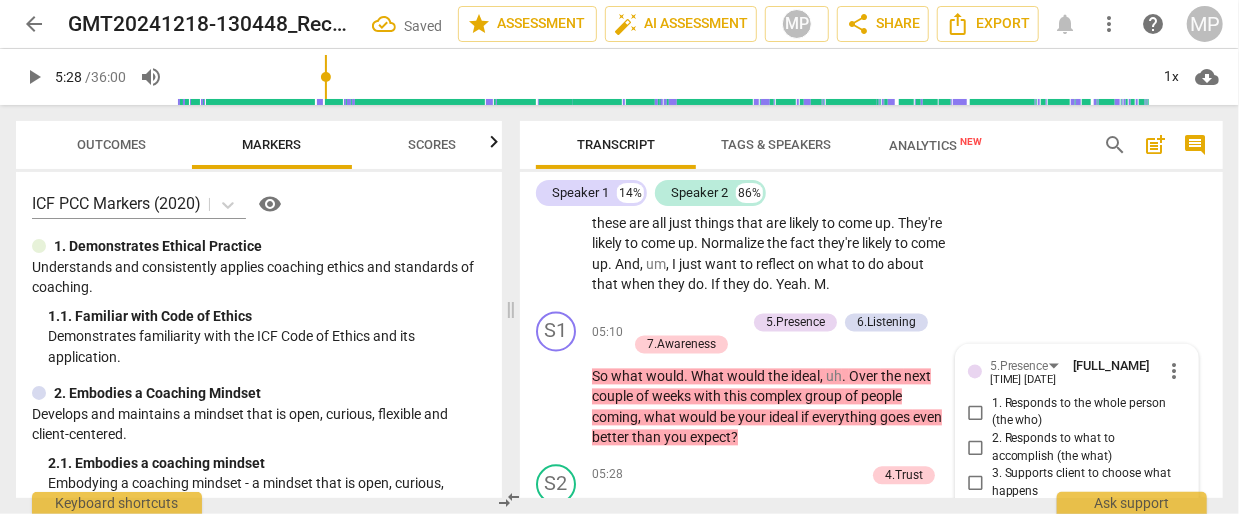 scroll, scrollTop: 2221, scrollLeft: 0, axis: vertical 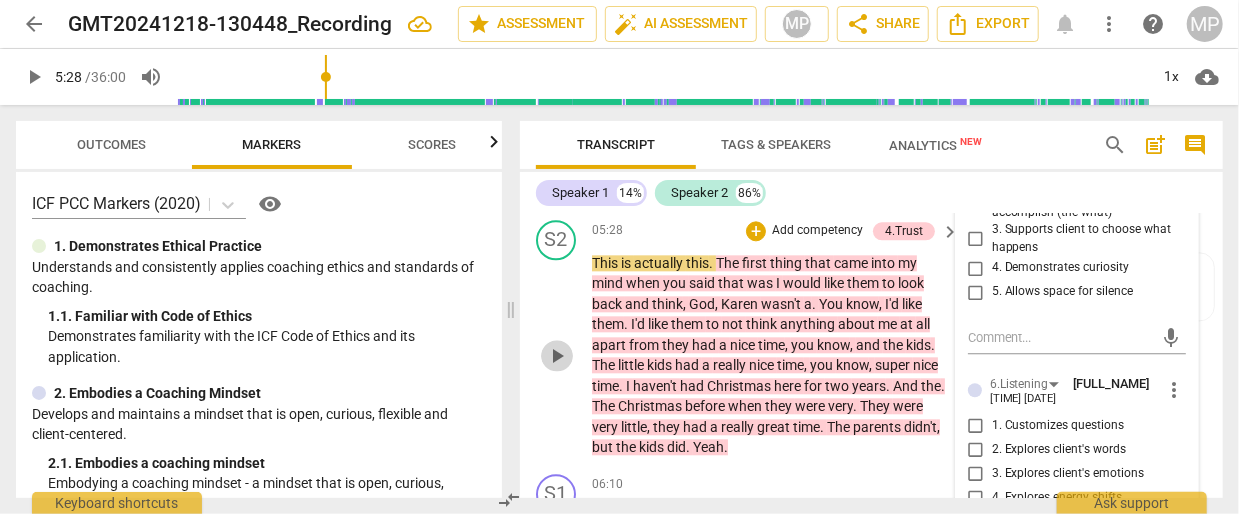 click on "play_arrow" at bounding box center [557, 356] 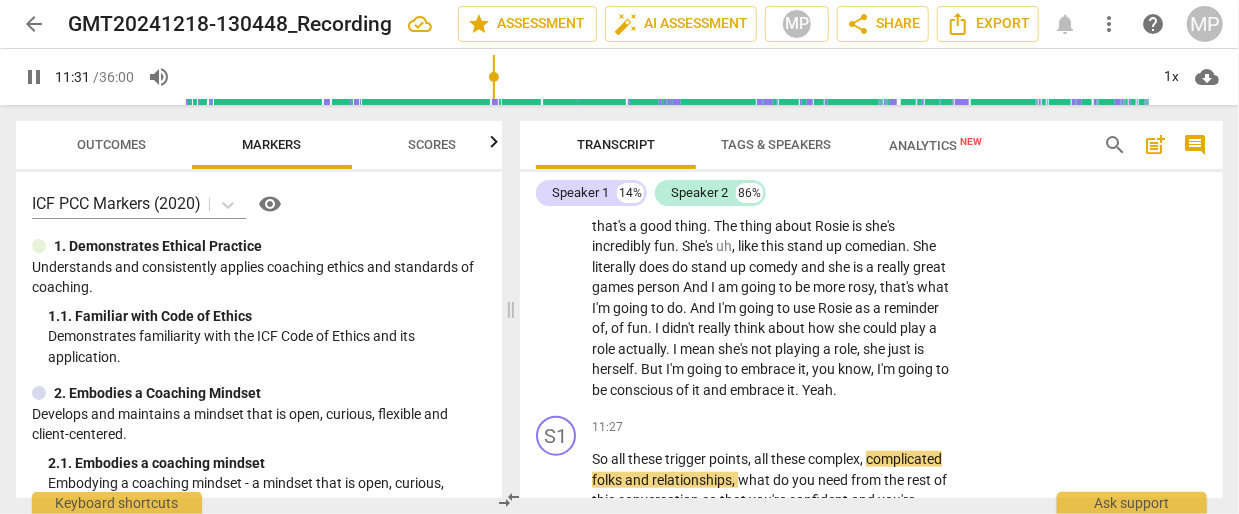 scroll, scrollTop: 4616, scrollLeft: 0, axis: vertical 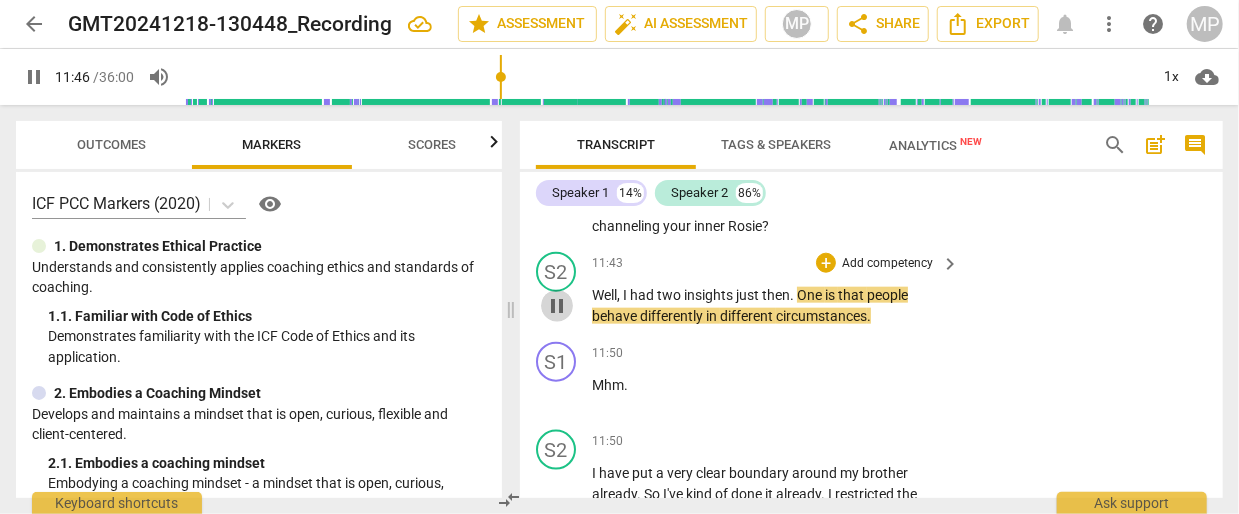 click on "pause" at bounding box center (557, 306) 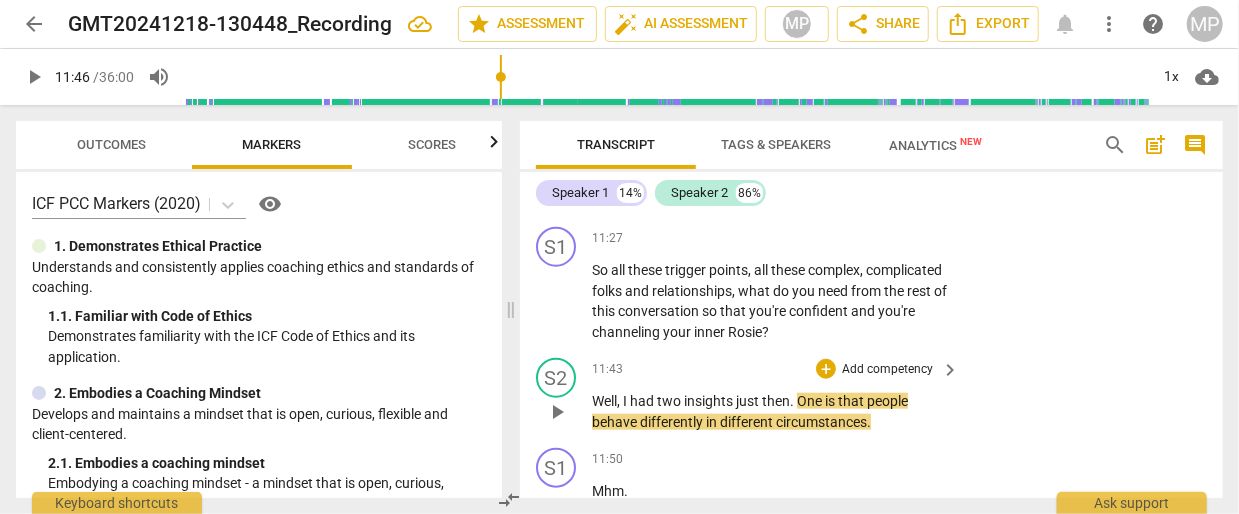 scroll, scrollTop: 4510, scrollLeft: 0, axis: vertical 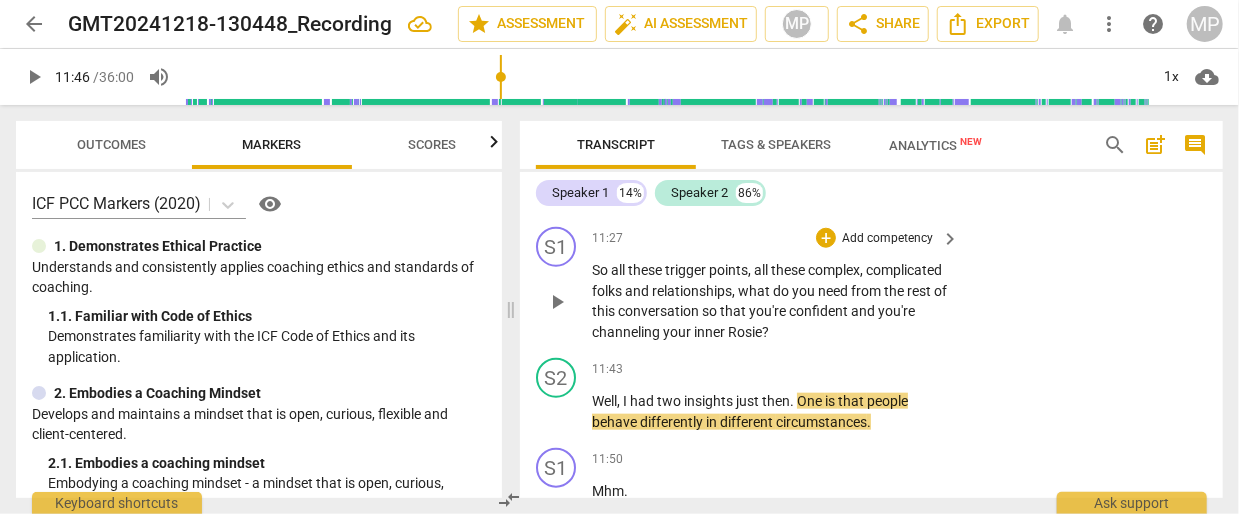 click on "+ Add competency keyboard_arrow_right" at bounding box center [886, 238] 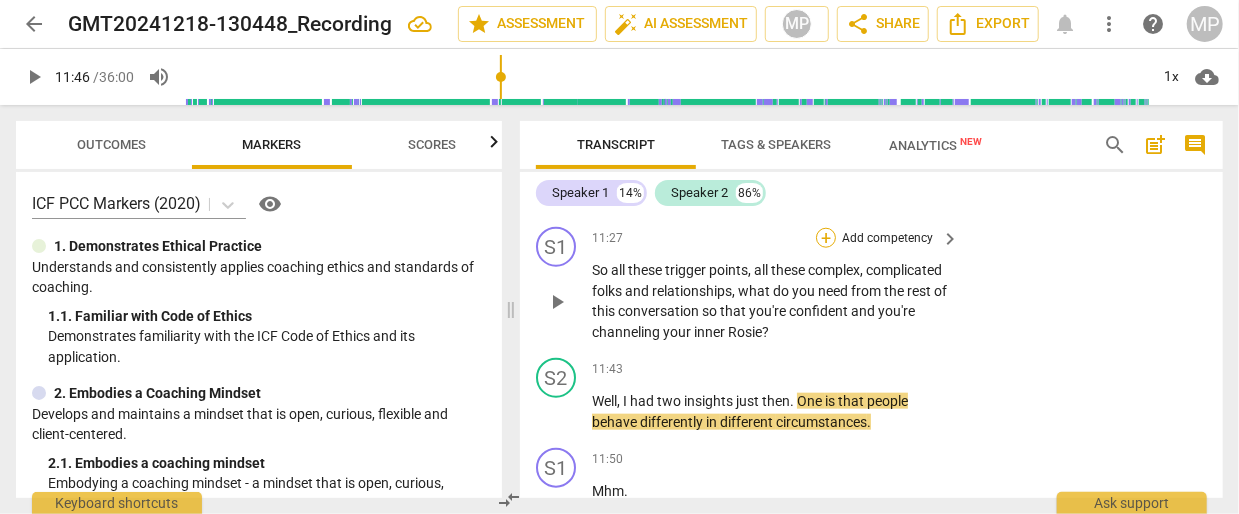 click on "+" at bounding box center (826, 238) 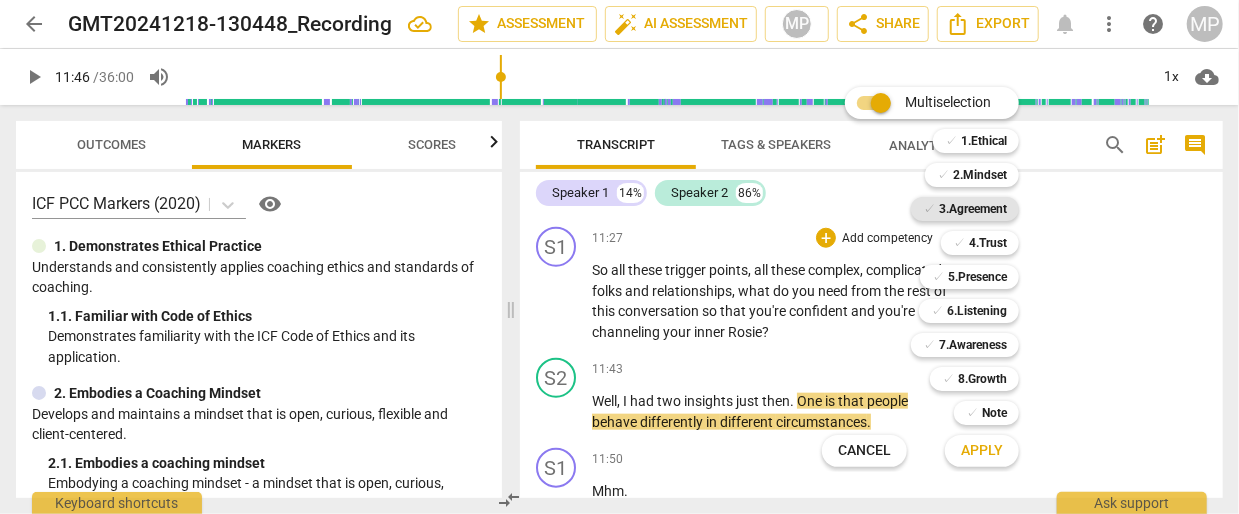 click on "3.Agreement" at bounding box center [973, 209] 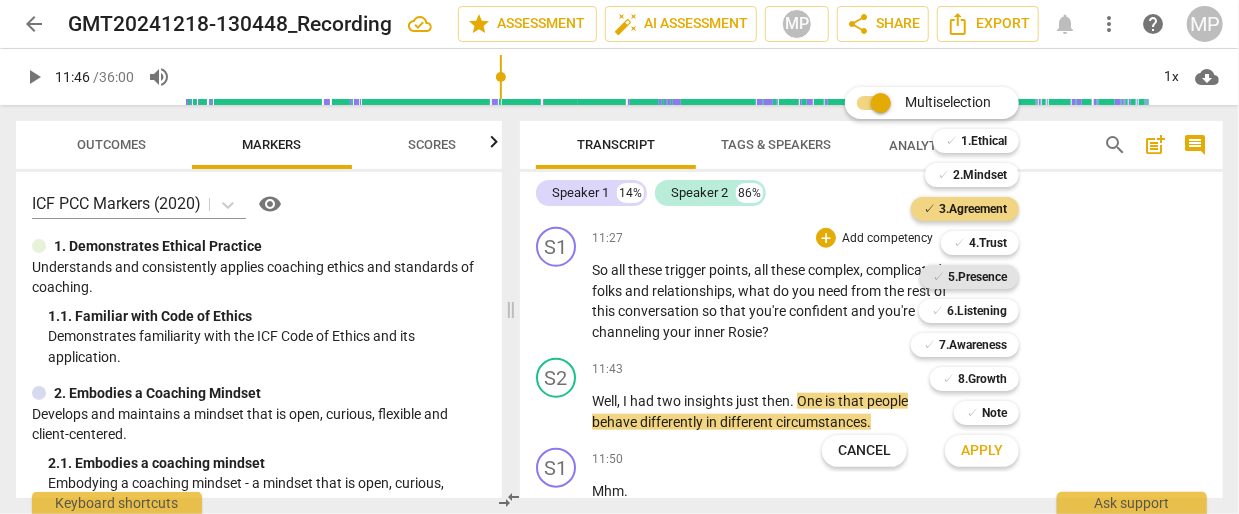 click on "5.Presence" at bounding box center (977, 277) 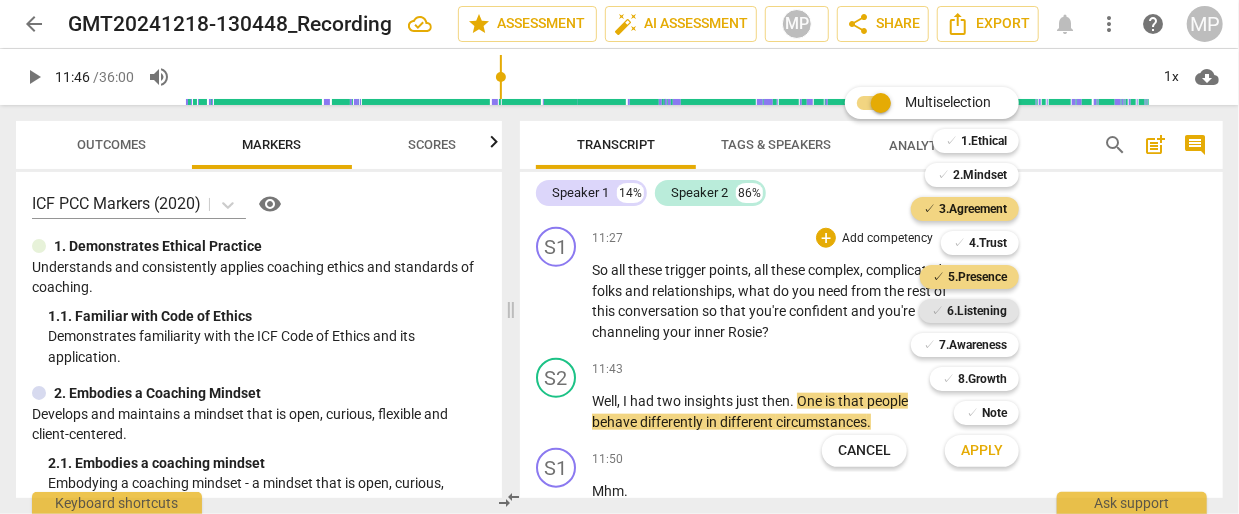 click on "6.Listening" at bounding box center [977, 311] 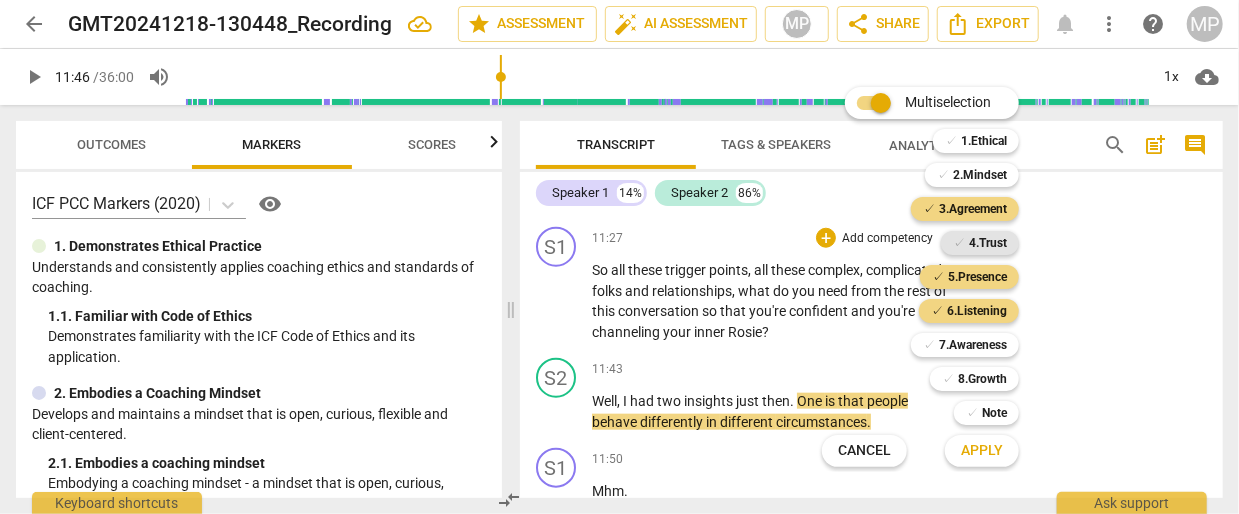 click on "4.Trust" at bounding box center [988, 243] 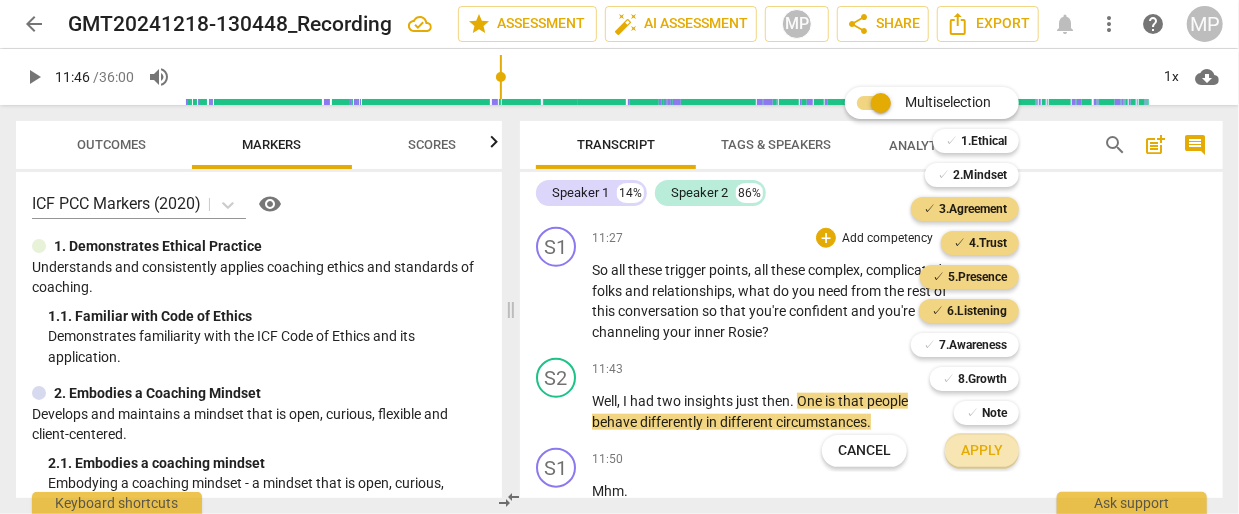 click on "Apply" at bounding box center [982, 451] 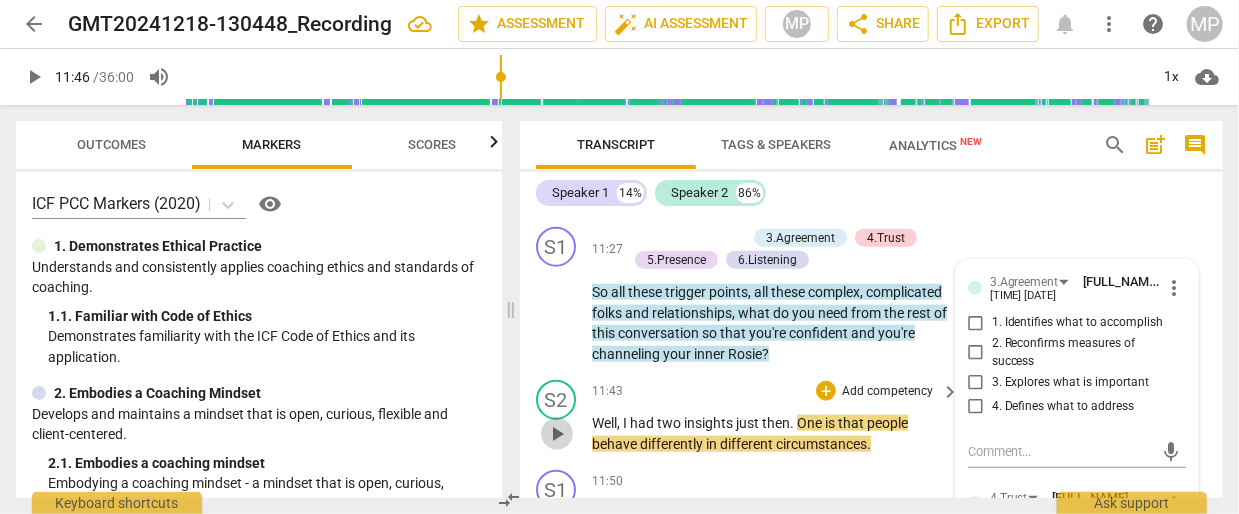 click on "play_arrow" at bounding box center (557, 434) 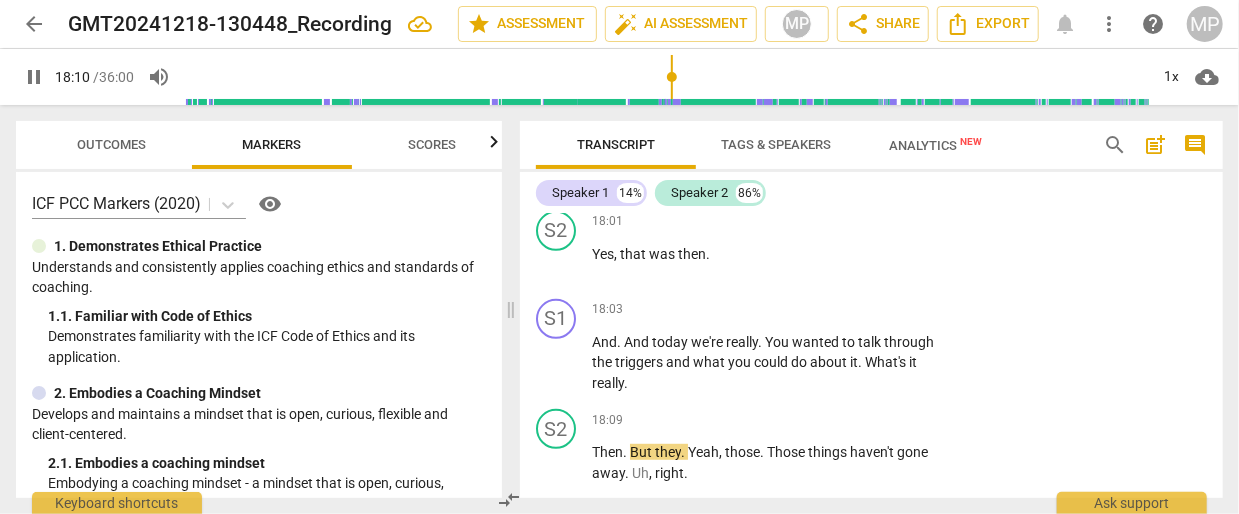 scroll, scrollTop: 7799, scrollLeft: 0, axis: vertical 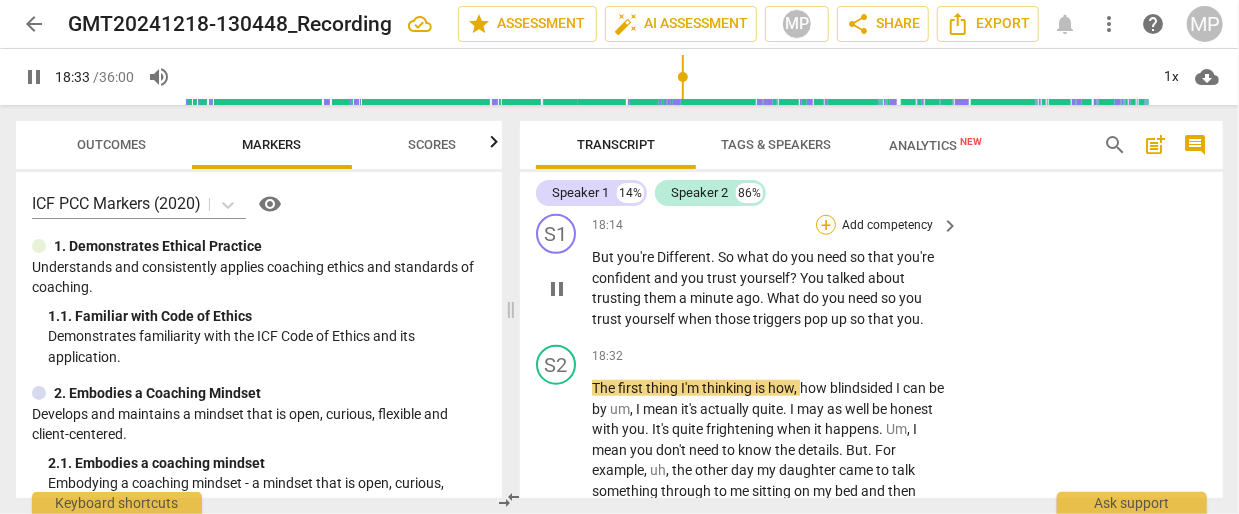 click on "+" at bounding box center (826, 225) 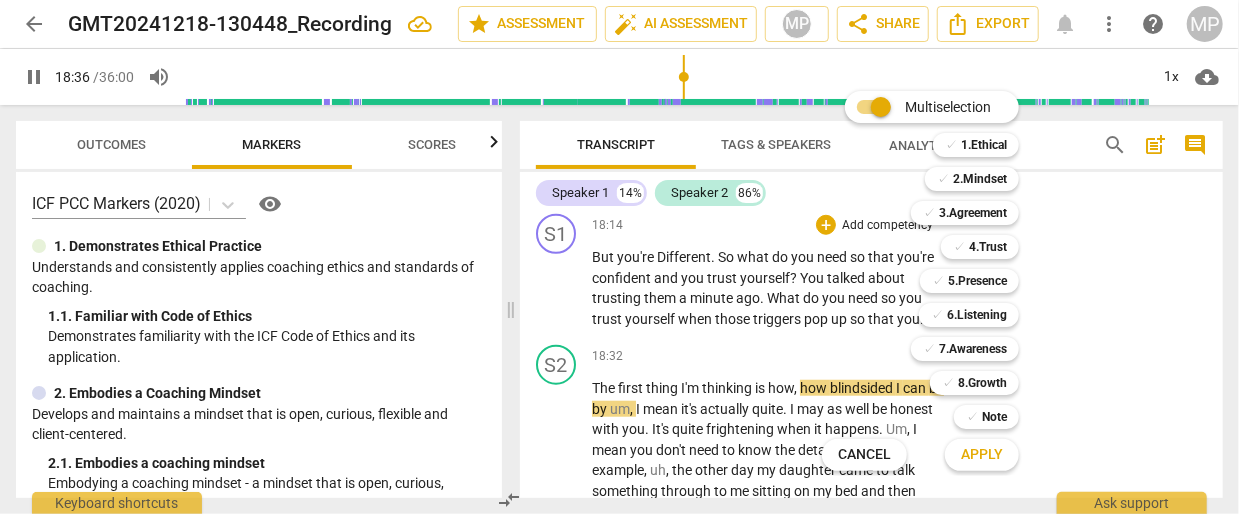 click at bounding box center [619, 257] 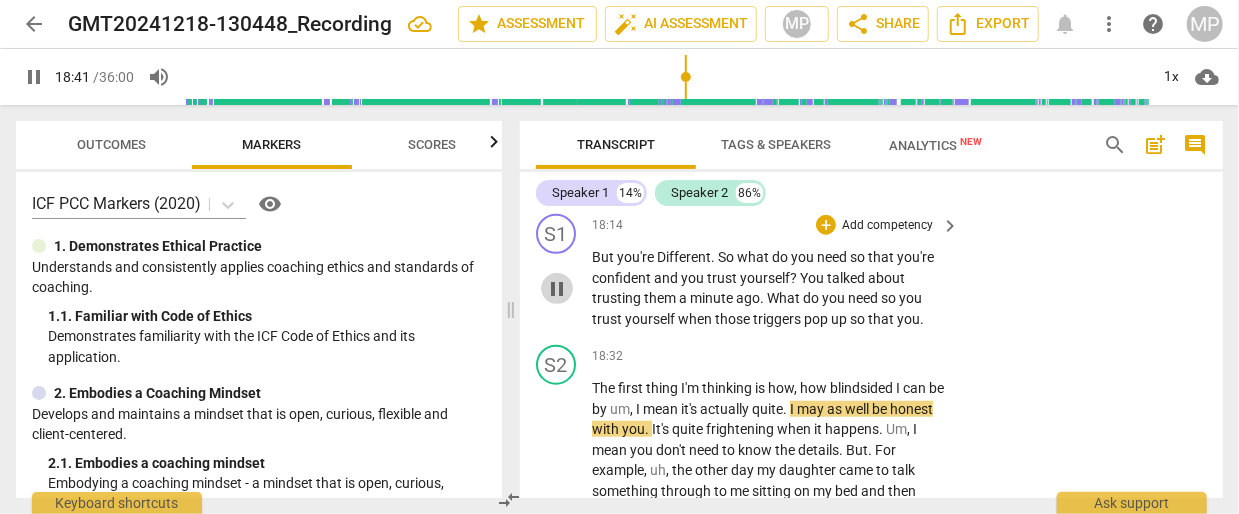 click on "pause" at bounding box center (557, 289) 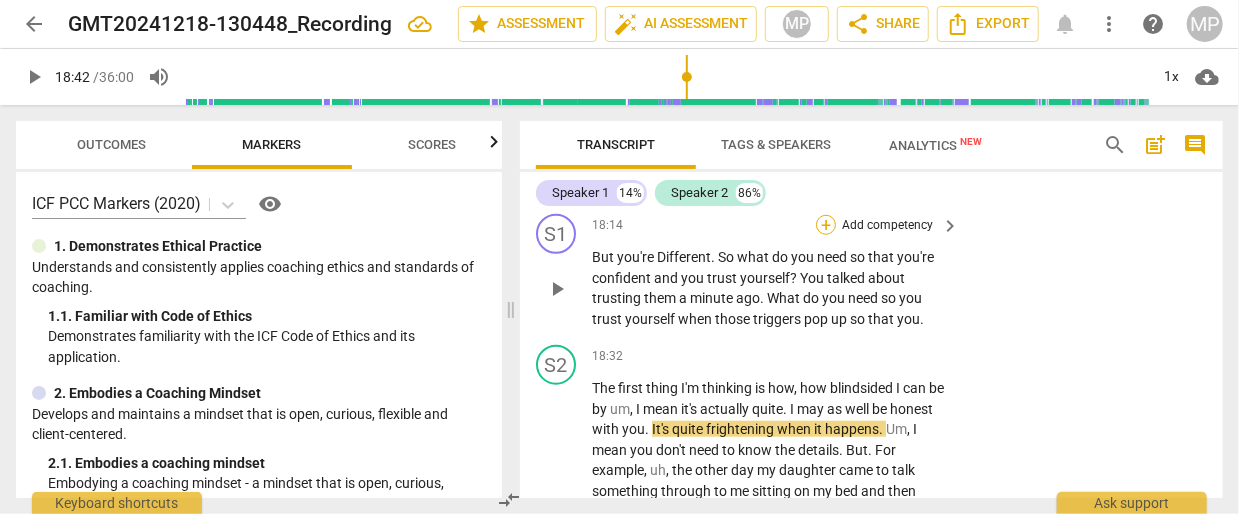 click on "+" at bounding box center [826, 225] 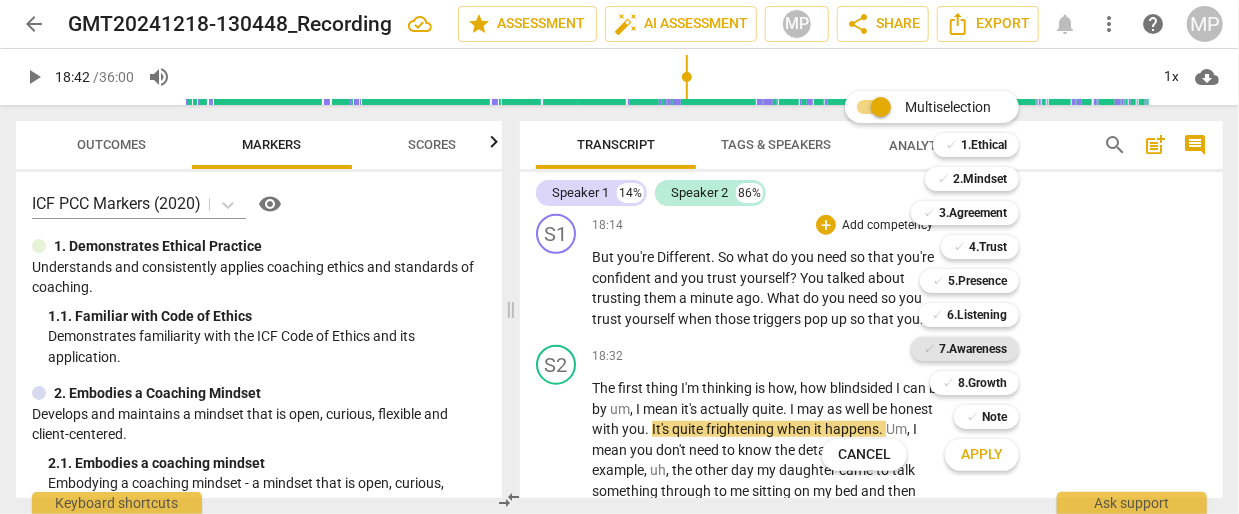 click on "7.Awareness" at bounding box center [973, 349] 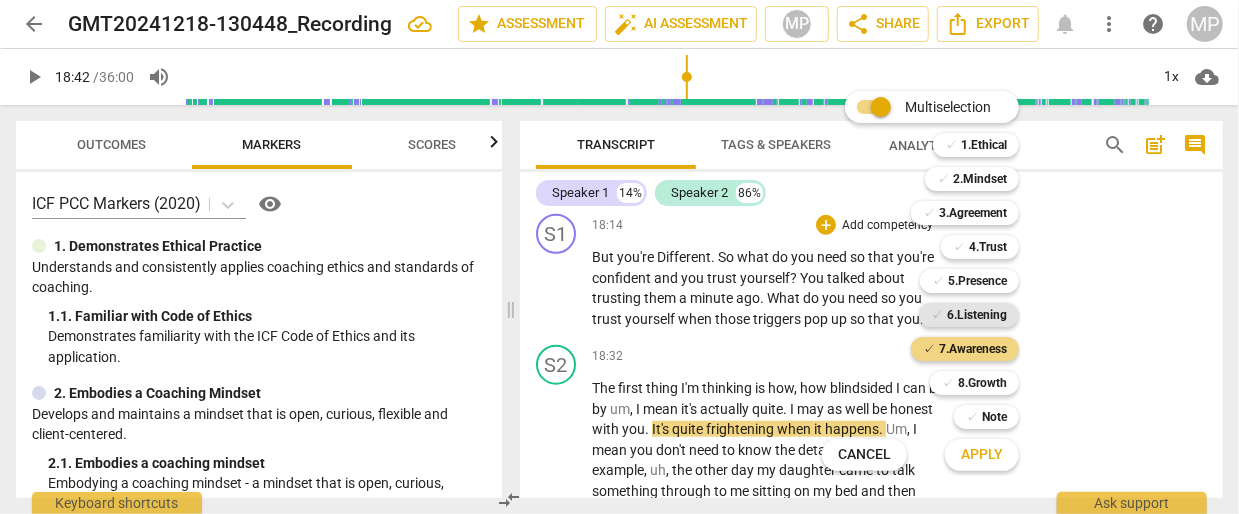 click on "6.Listening" at bounding box center [977, 315] 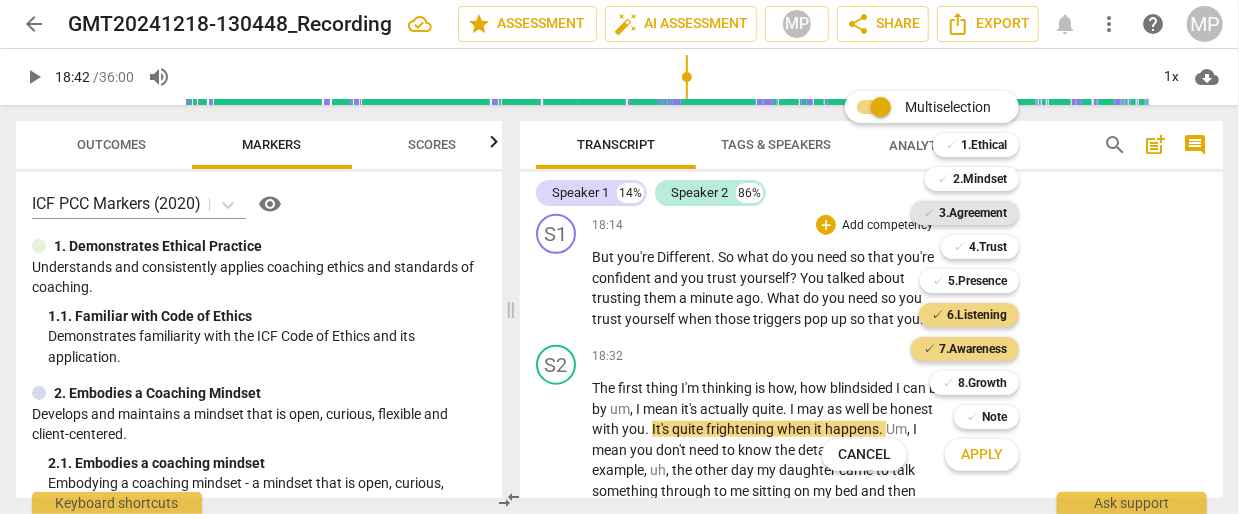 click on "3.Agreement" at bounding box center (973, 213) 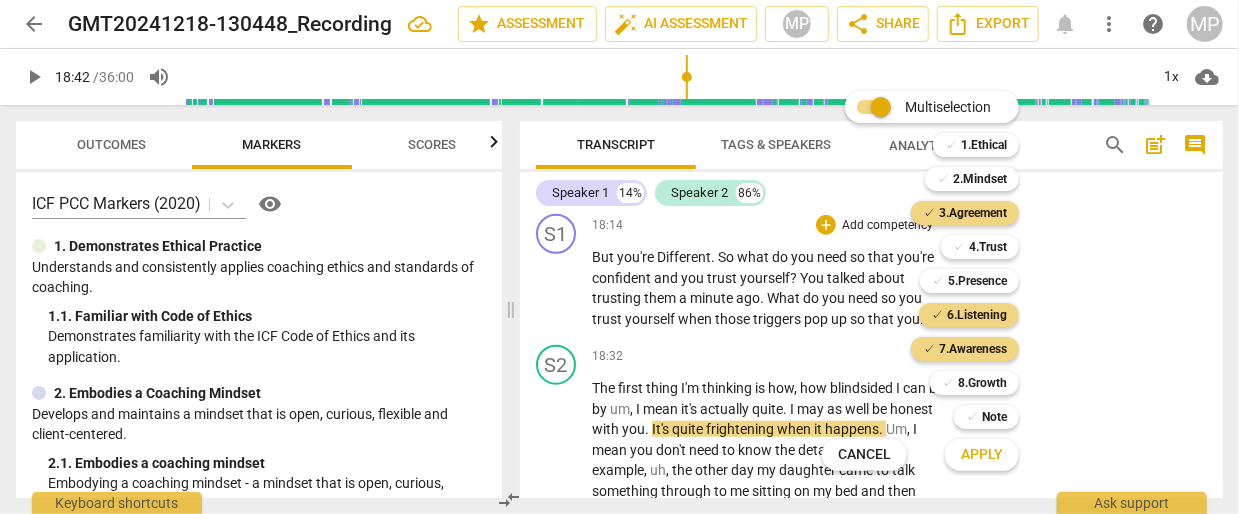 click at bounding box center [619, 257] 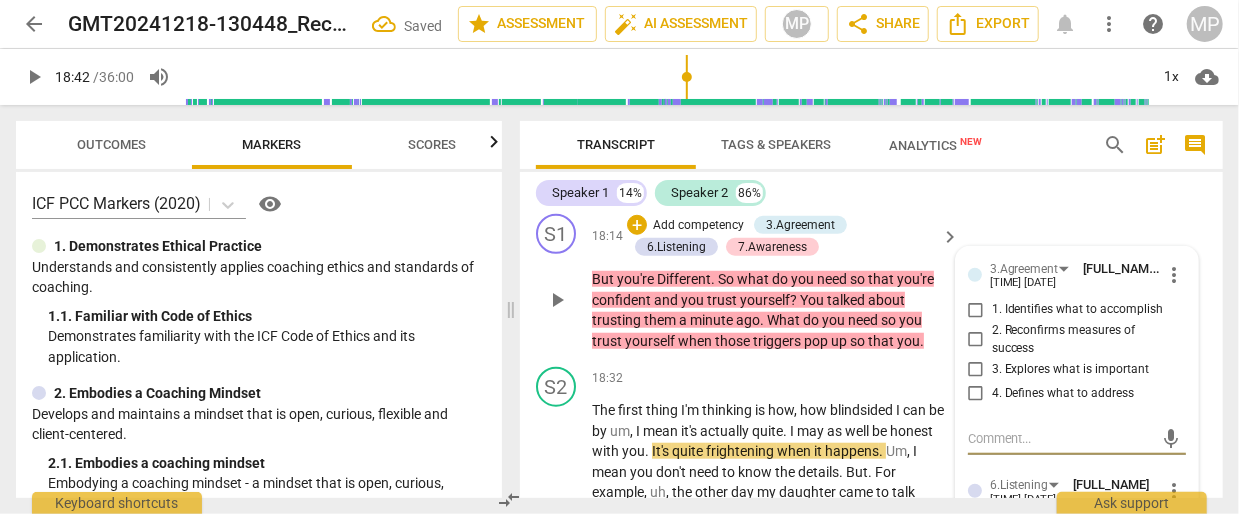 scroll, scrollTop: 7804, scrollLeft: 0, axis: vertical 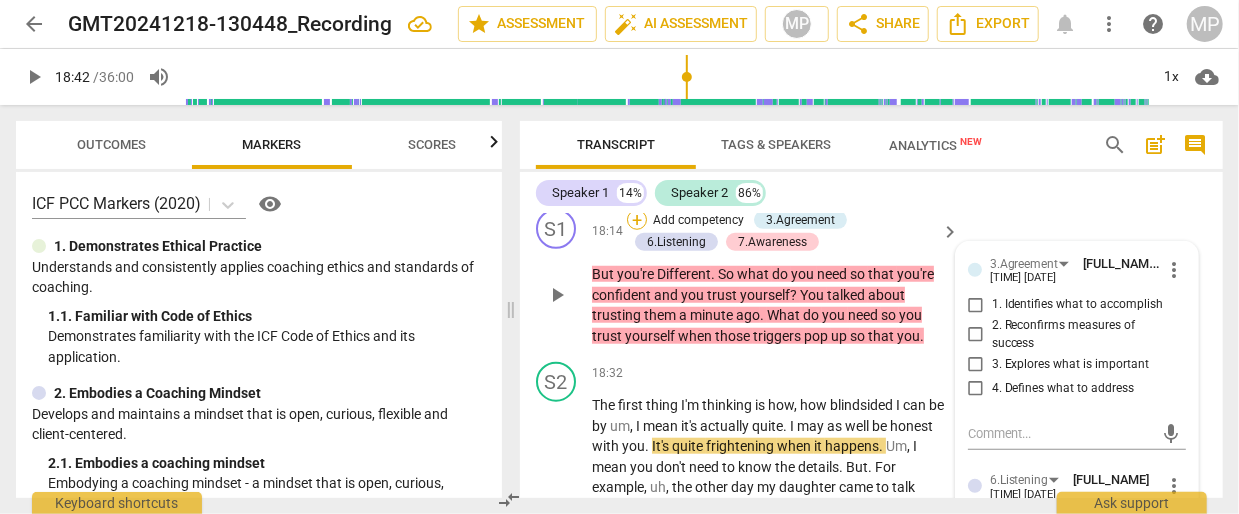 click on "+" at bounding box center [637, 220] 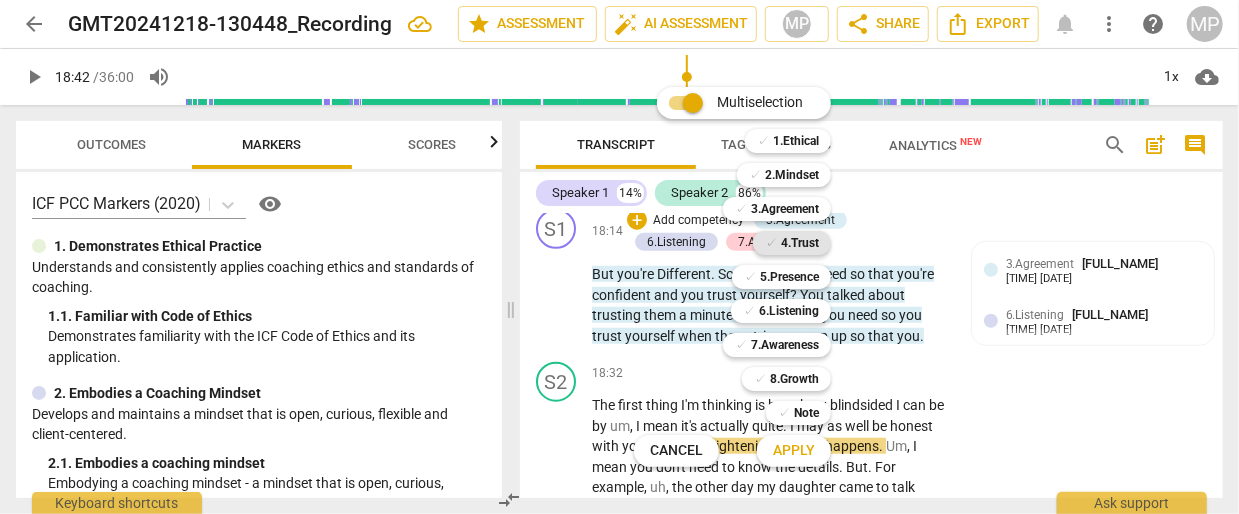 click on "4.Trust" at bounding box center [800, 243] 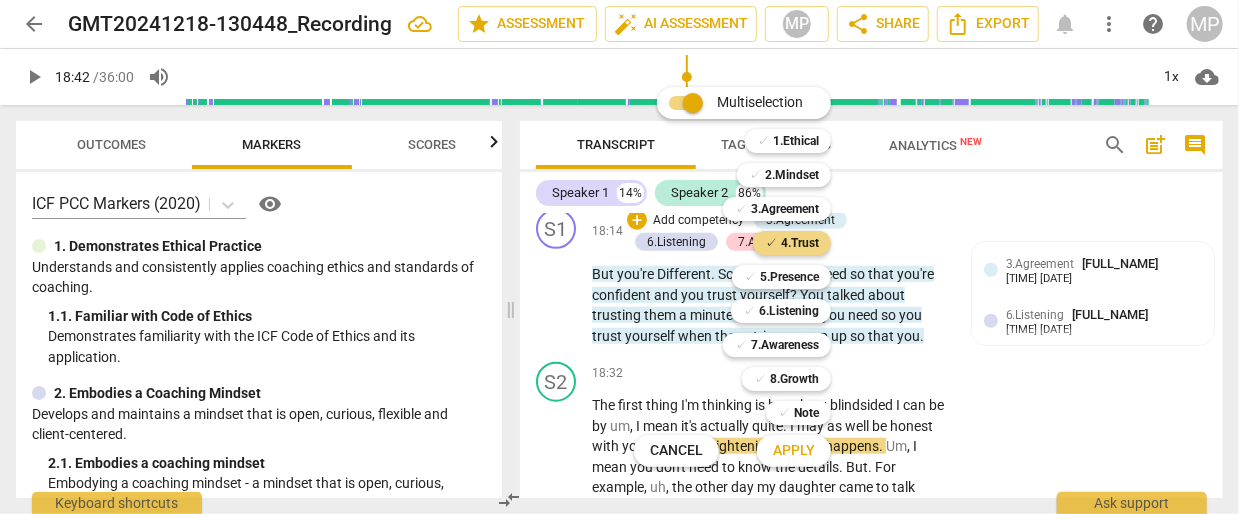 click on "Apply" at bounding box center [794, 451] 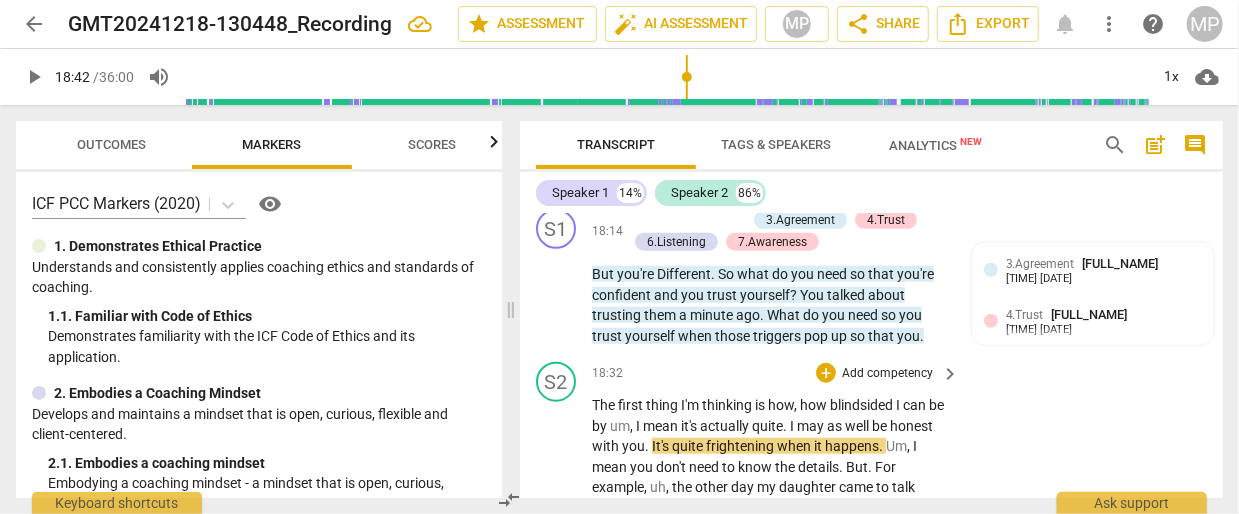 click on "The" at bounding box center [605, 405] 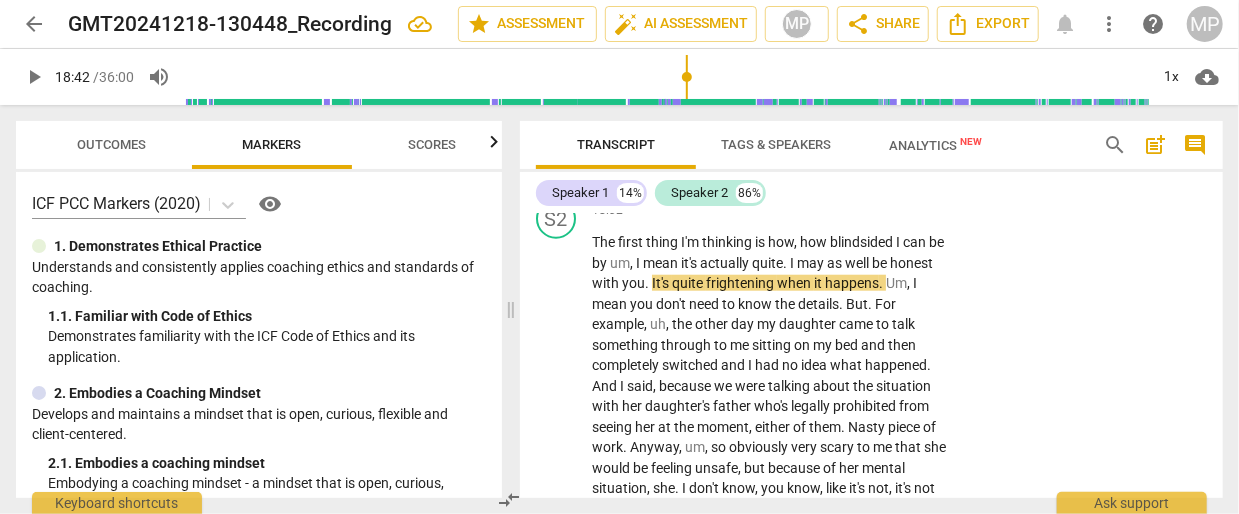 scroll, scrollTop: 7973, scrollLeft: 0, axis: vertical 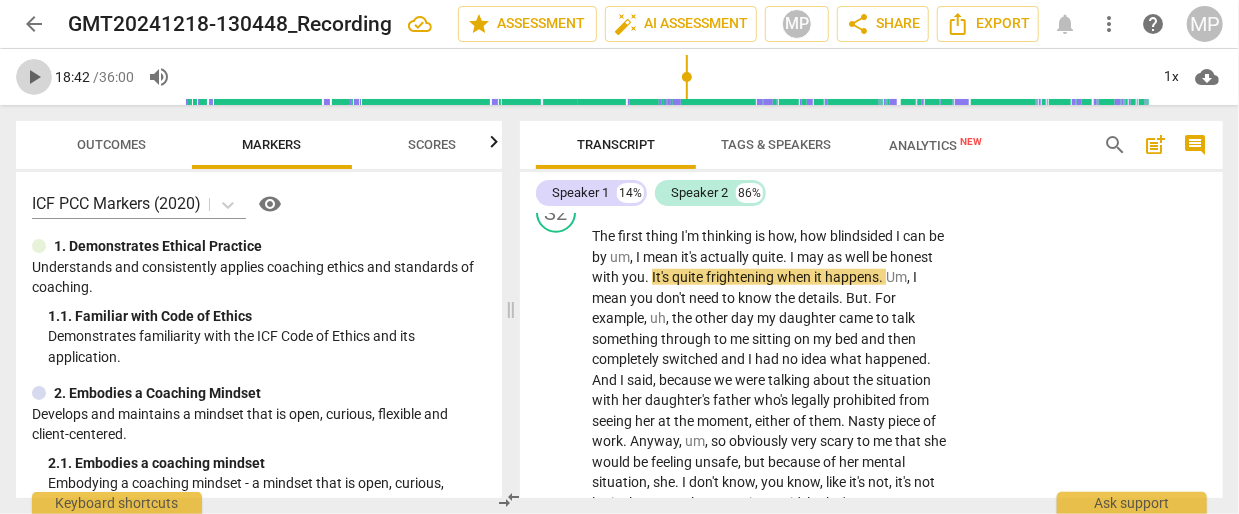 click on "play_arrow" at bounding box center (34, 77) 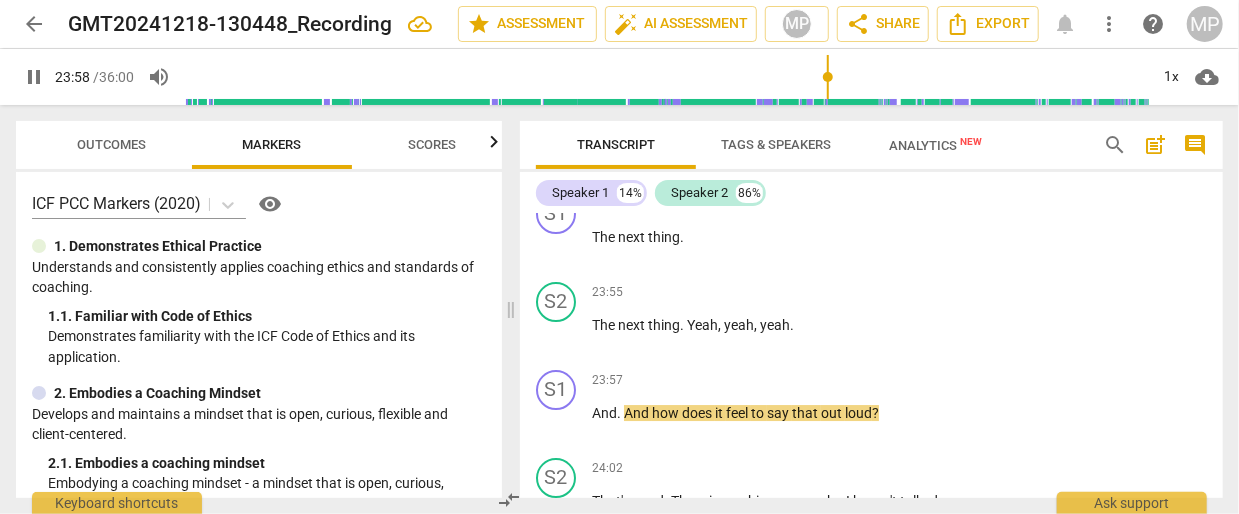 scroll, scrollTop: 10415, scrollLeft: 0, axis: vertical 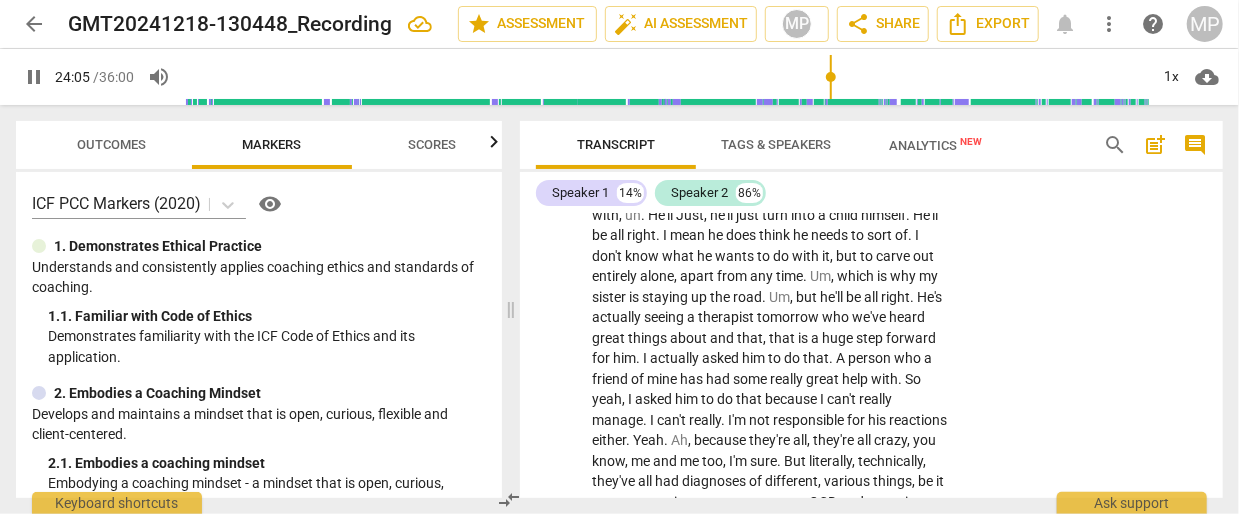 click on "pause" at bounding box center (557, 96) 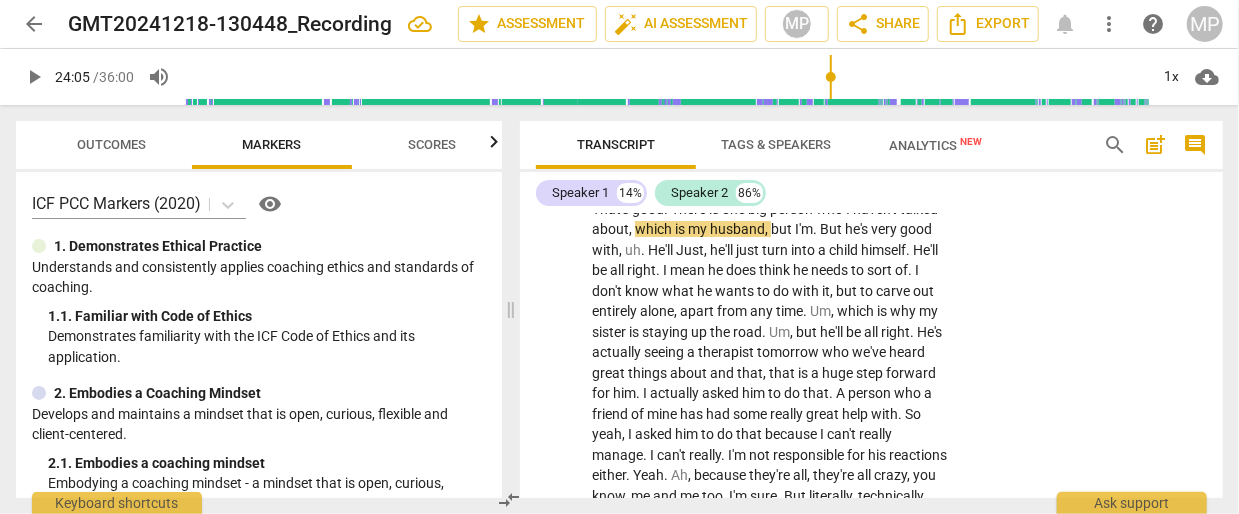 scroll, scrollTop: 10351, scrollLeft: 0, axis: vertical 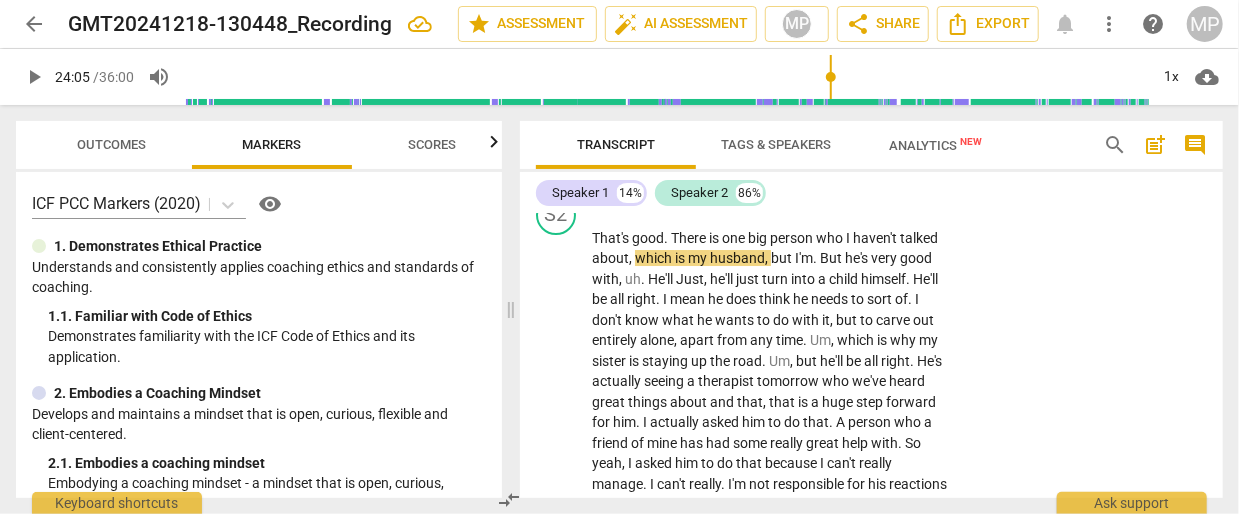 click on "+" at bounding box center (826, 118) 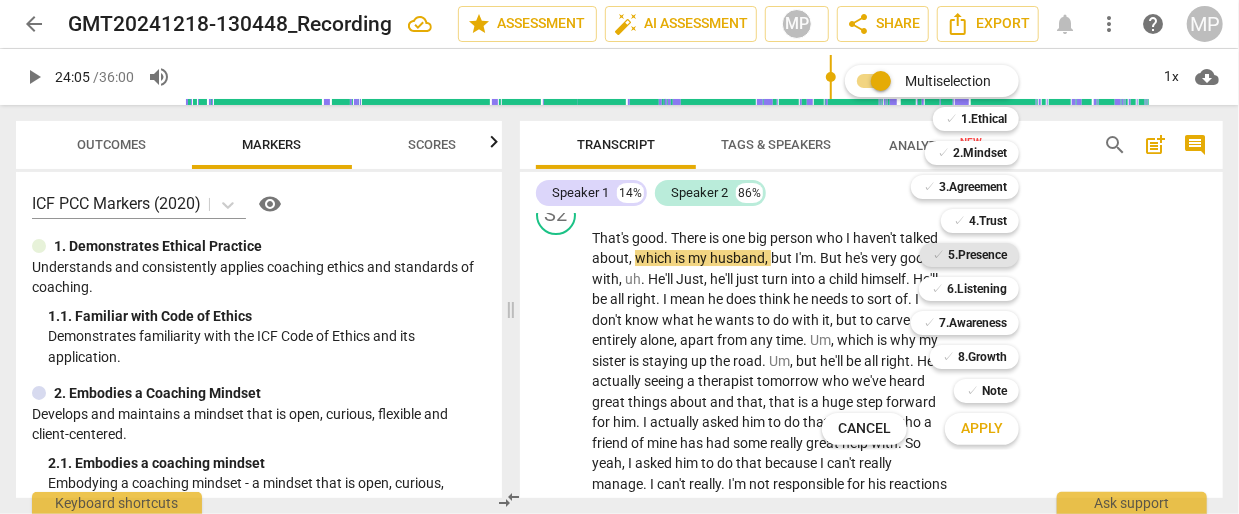 click on "5.Presence" at bounding box center (977, 255) 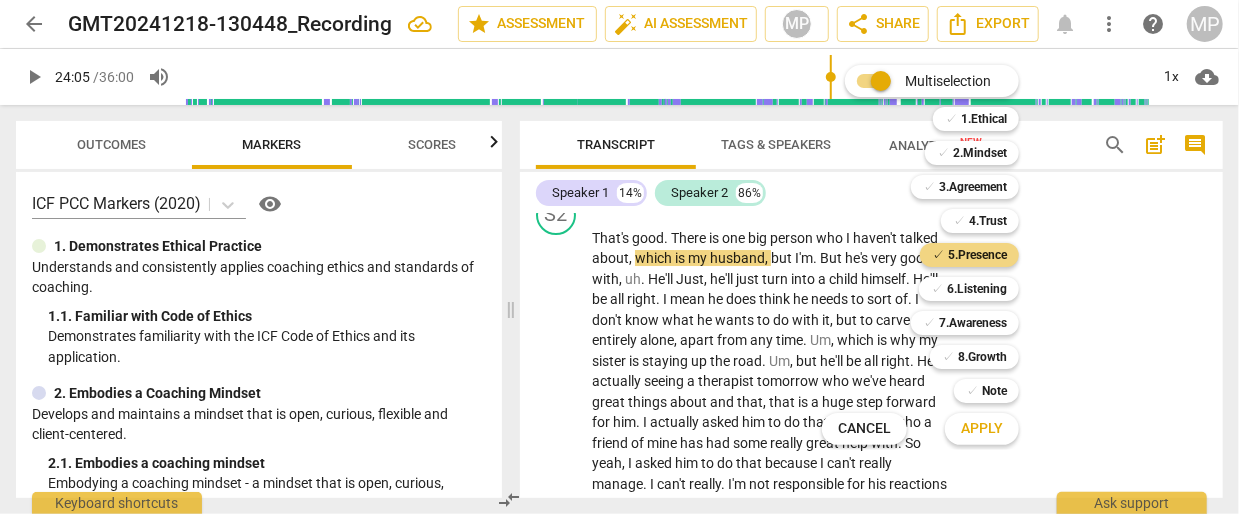 click on "Apply" at bounding box center [982, 429] 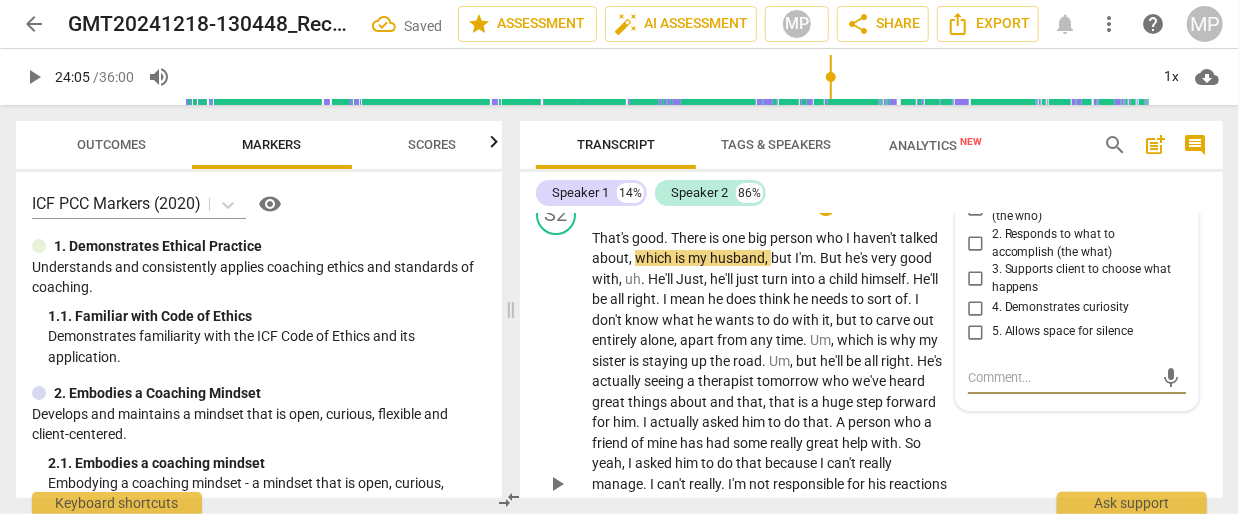 scroll, scrollTop: 10509, scrollLeft: 0, axis: vertical 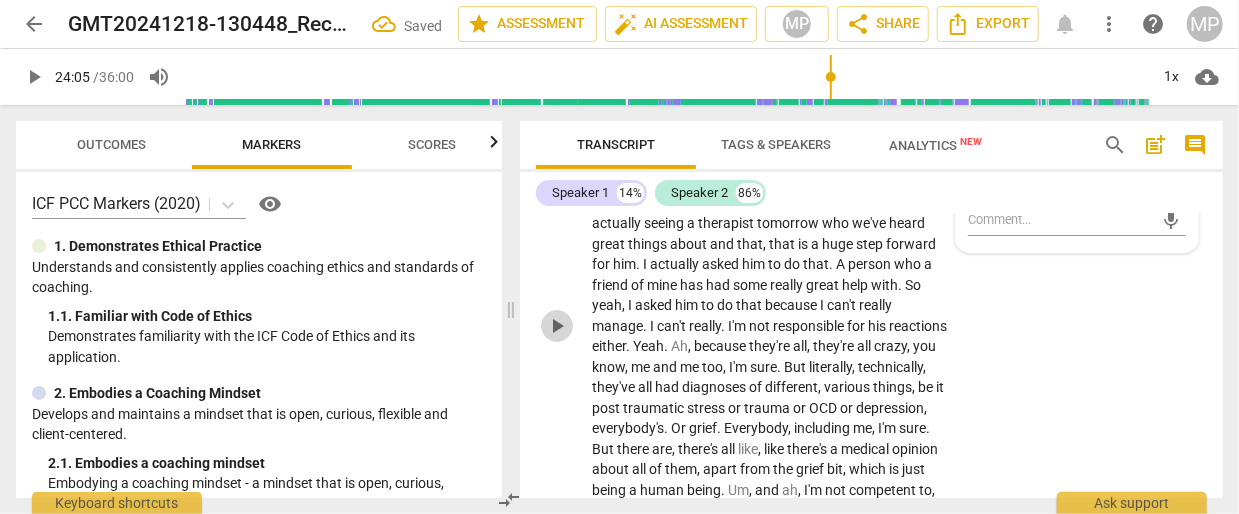 click on "play_arrow" at bounding box center [557, 326] 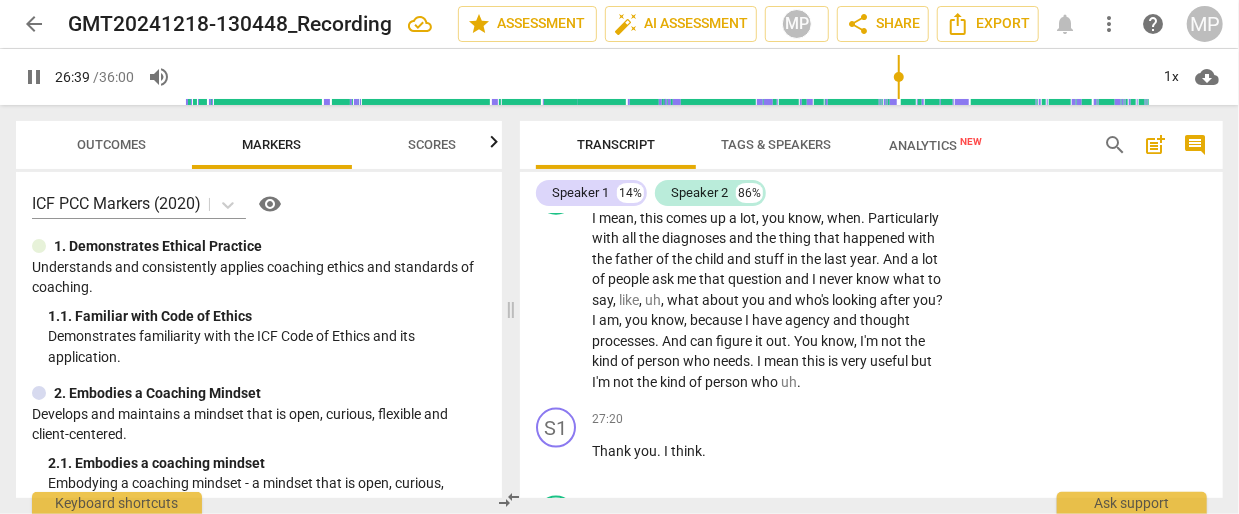 scroll, scrollTop: 11705, scrollLeft: 0, axis: vertical 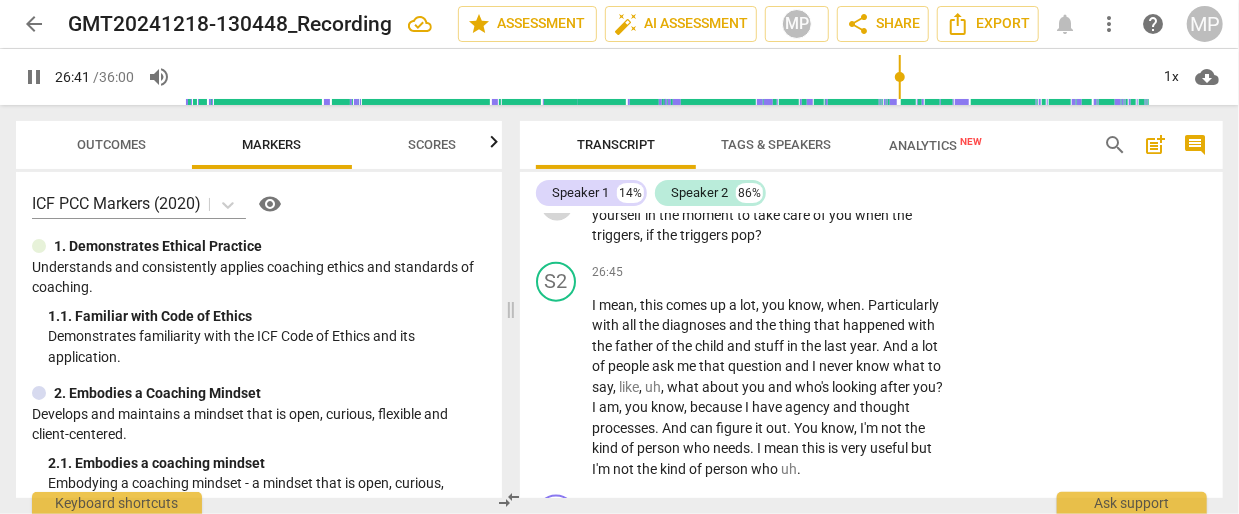 click on "pause" at bounding box center (557, 205) 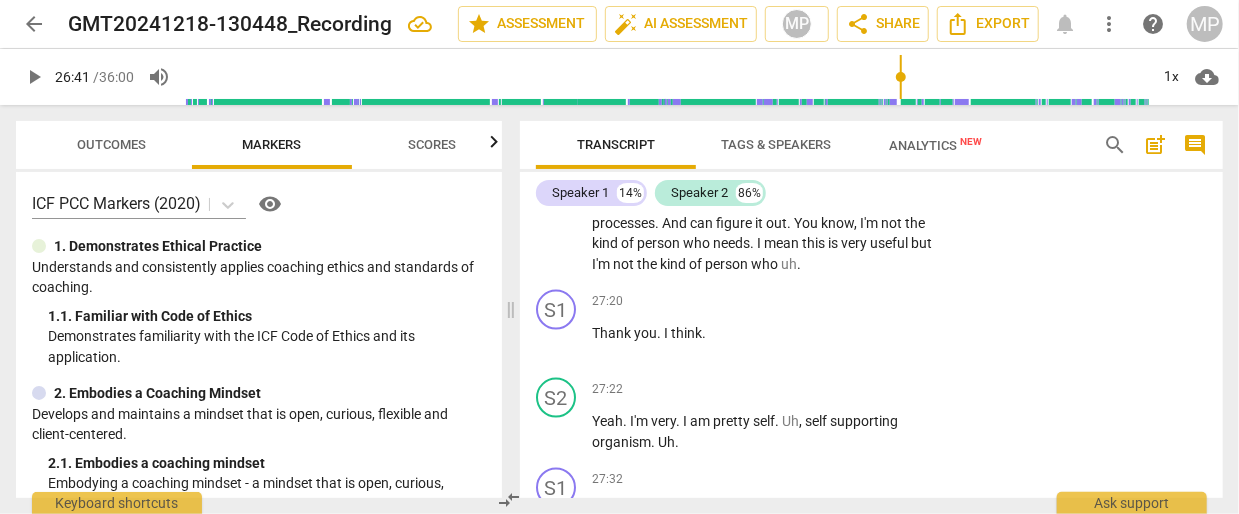 scroll, scrollTop: 11914, scrollLeft: 0, axis: vertical 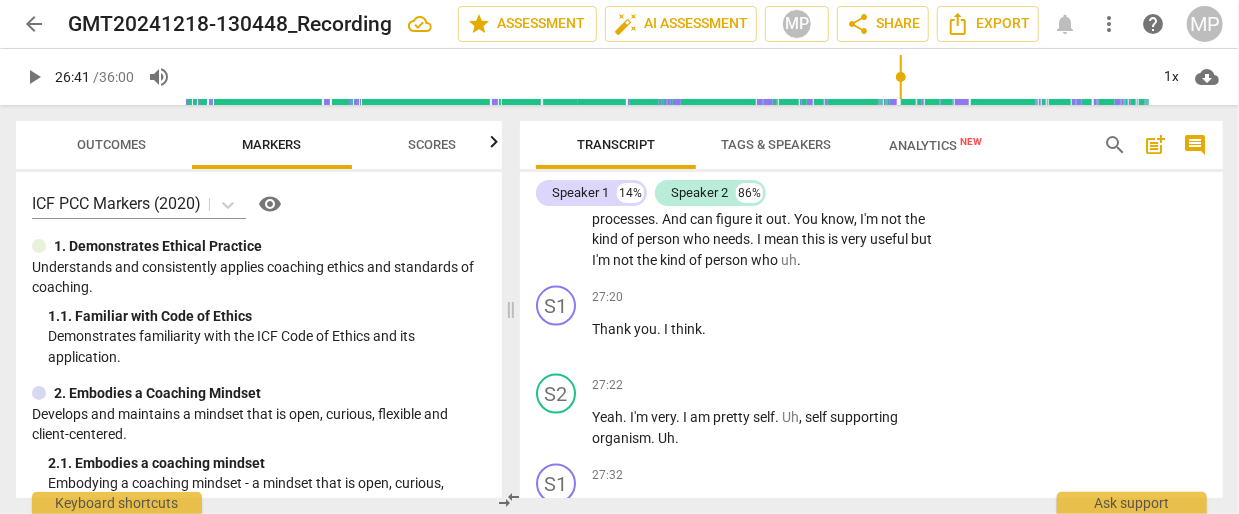 click on "play_arrow" at bounding box center [557, 178] 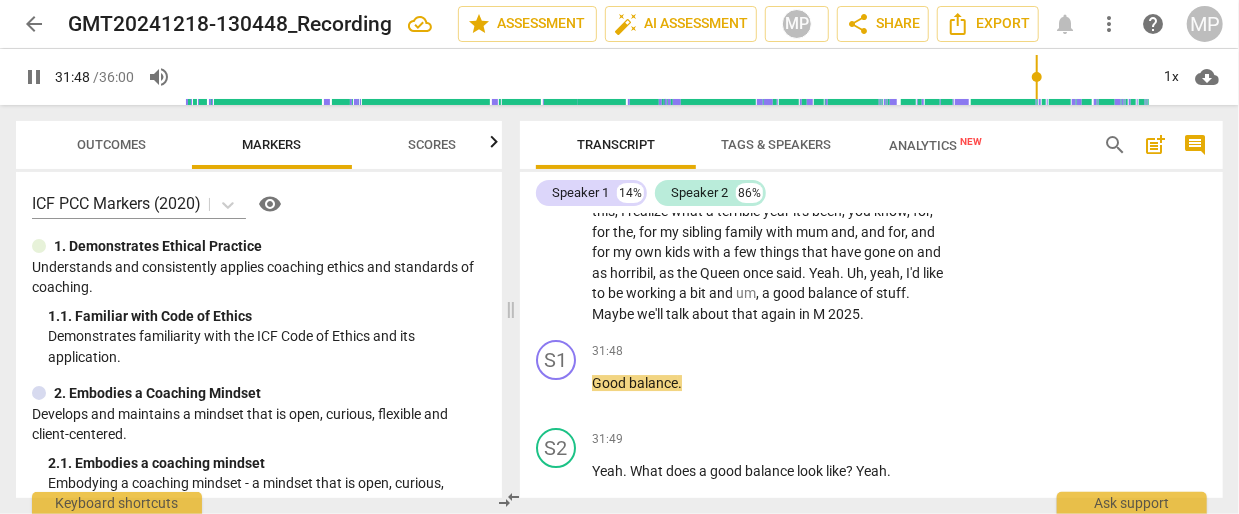 scroll, scrollTop: 13885, scrollLeft: 0, axis: vertical 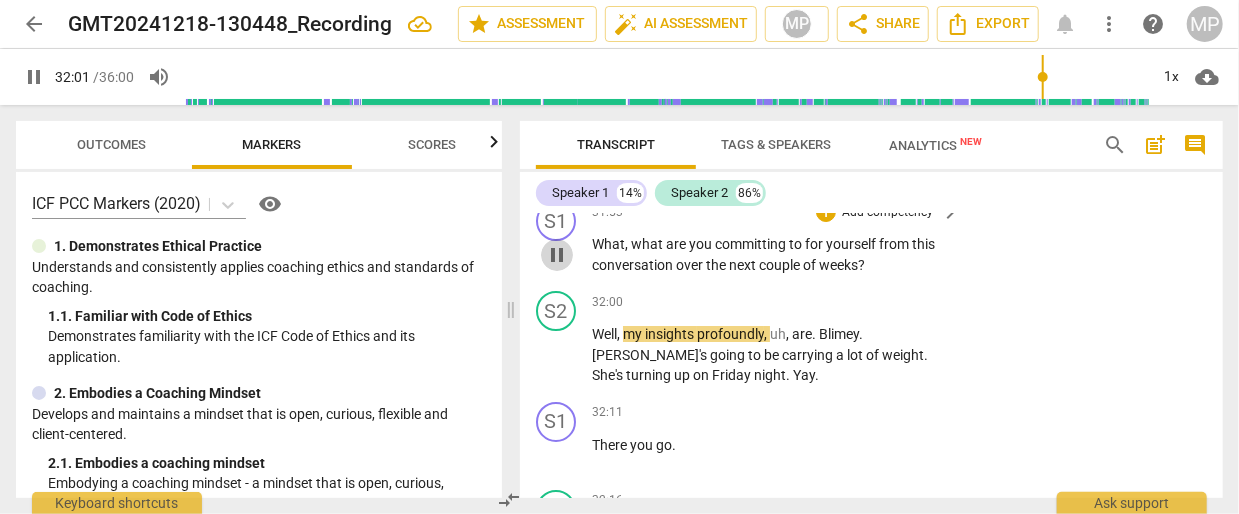 click on "pause" at bounding box center [557, 255] 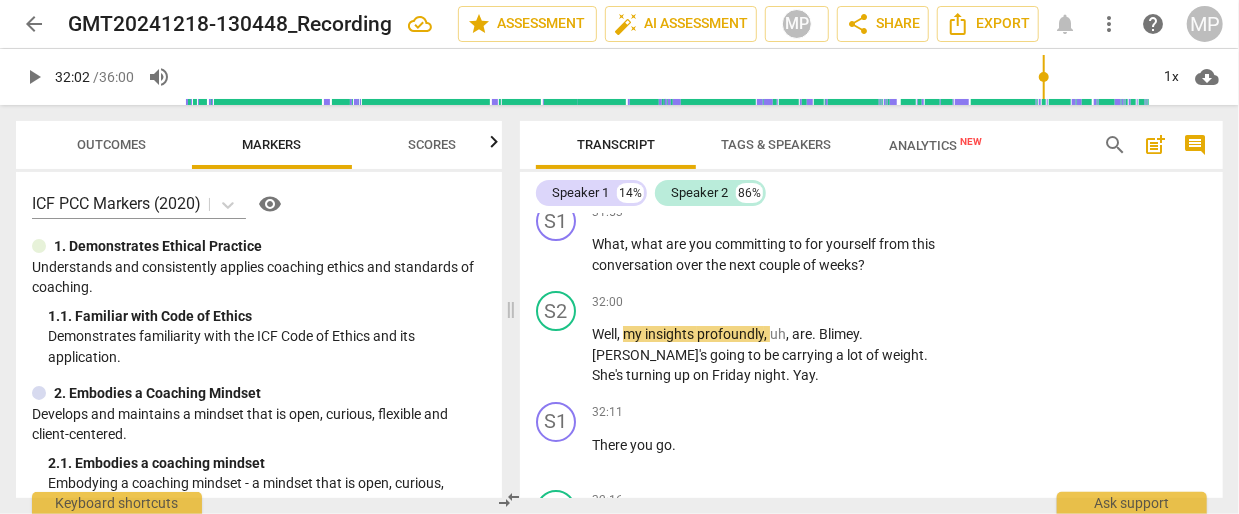 type on "1922" 